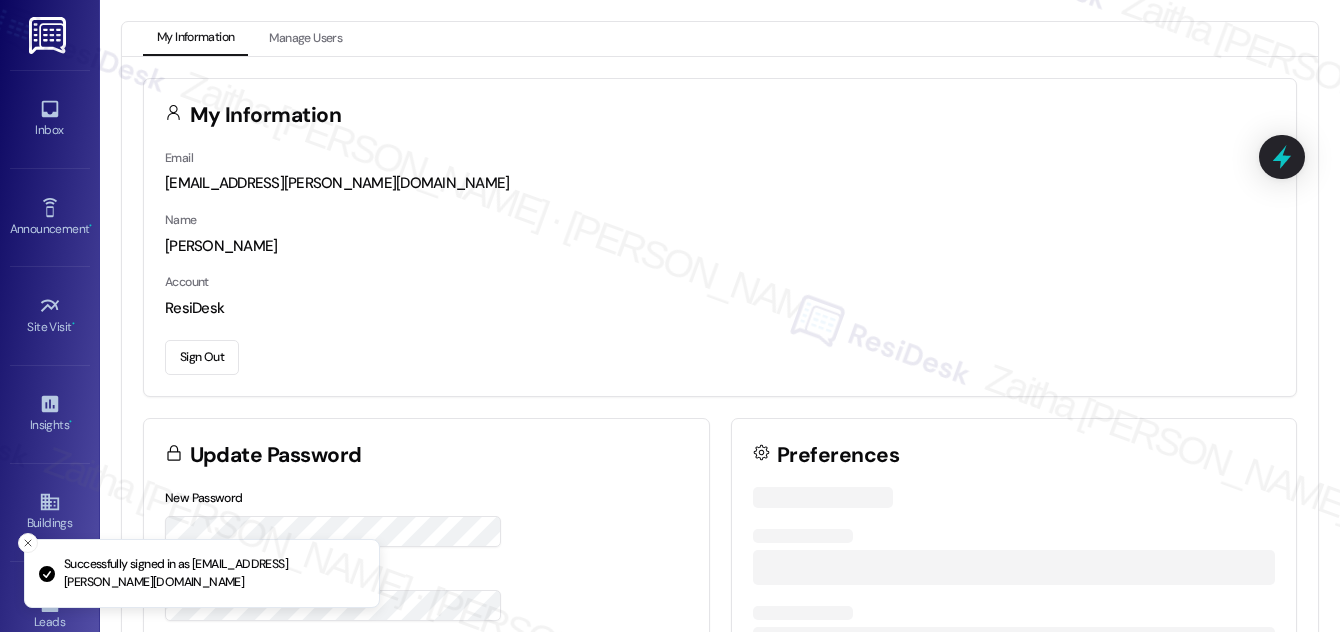 scroll, scrollTop: 0, scrollLeft: 0, axis: both 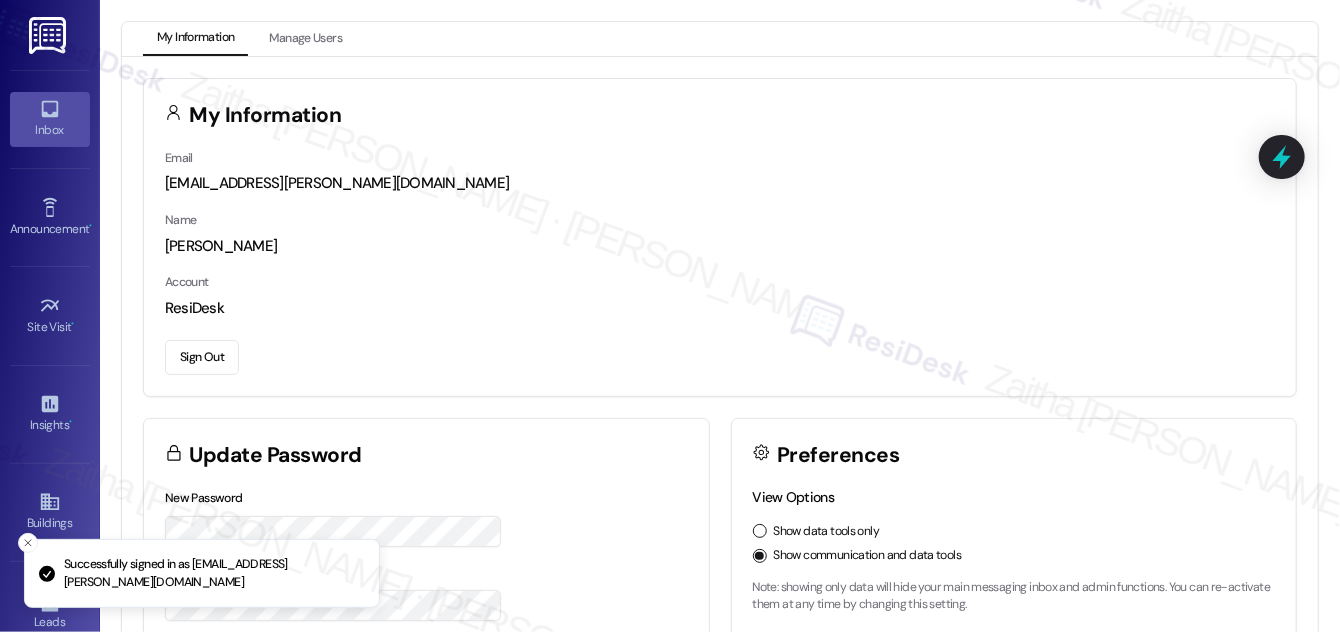 click on "Inbox" at bounding box center (50, 130) 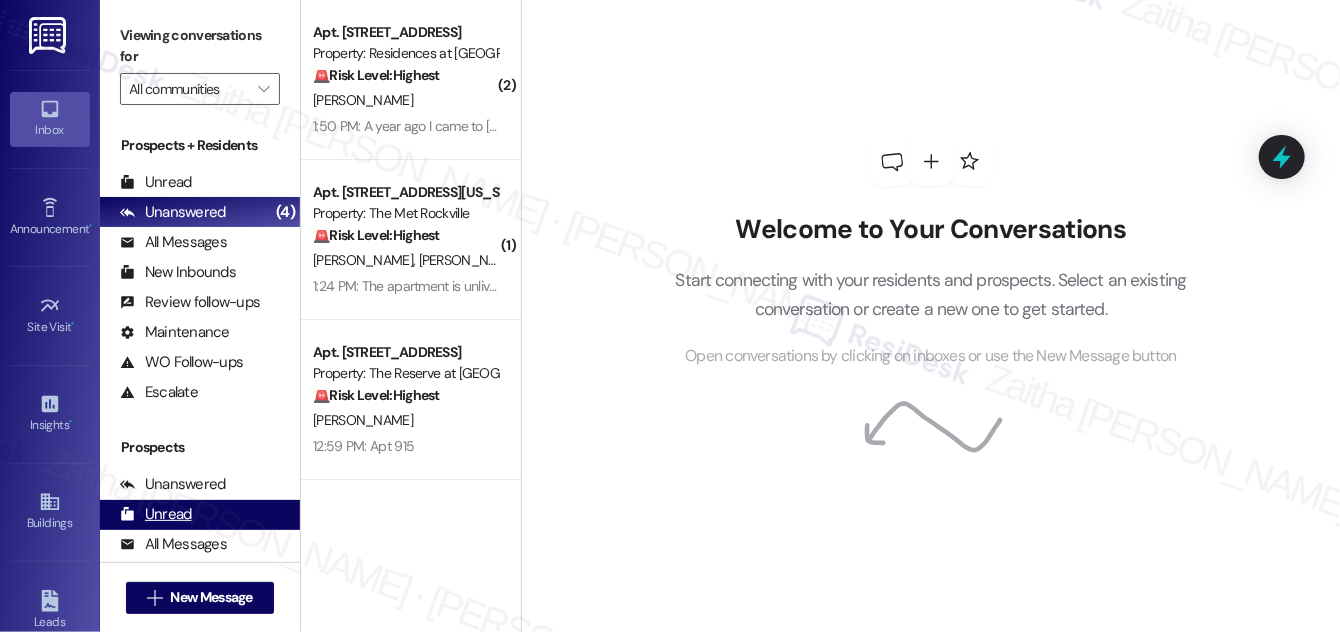 scroll, scrollTop: 272, scrollLeft: 0, axis: vertical 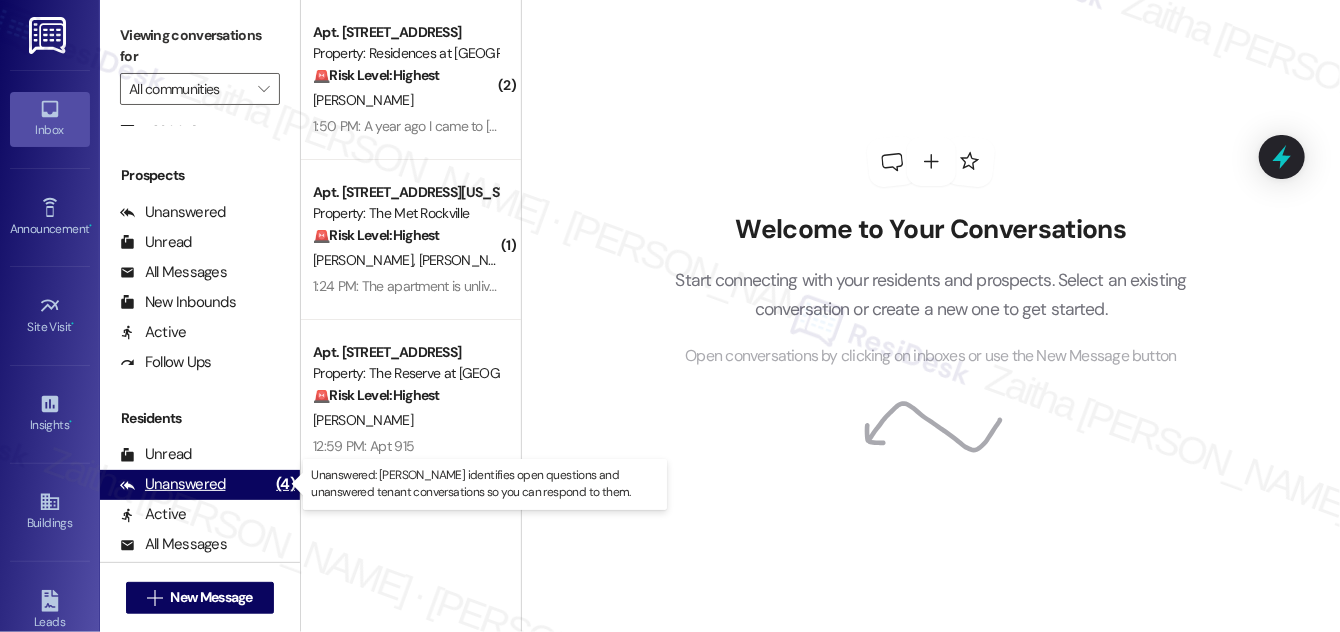 click on "Unanswered" at bounding box center [173, 484] 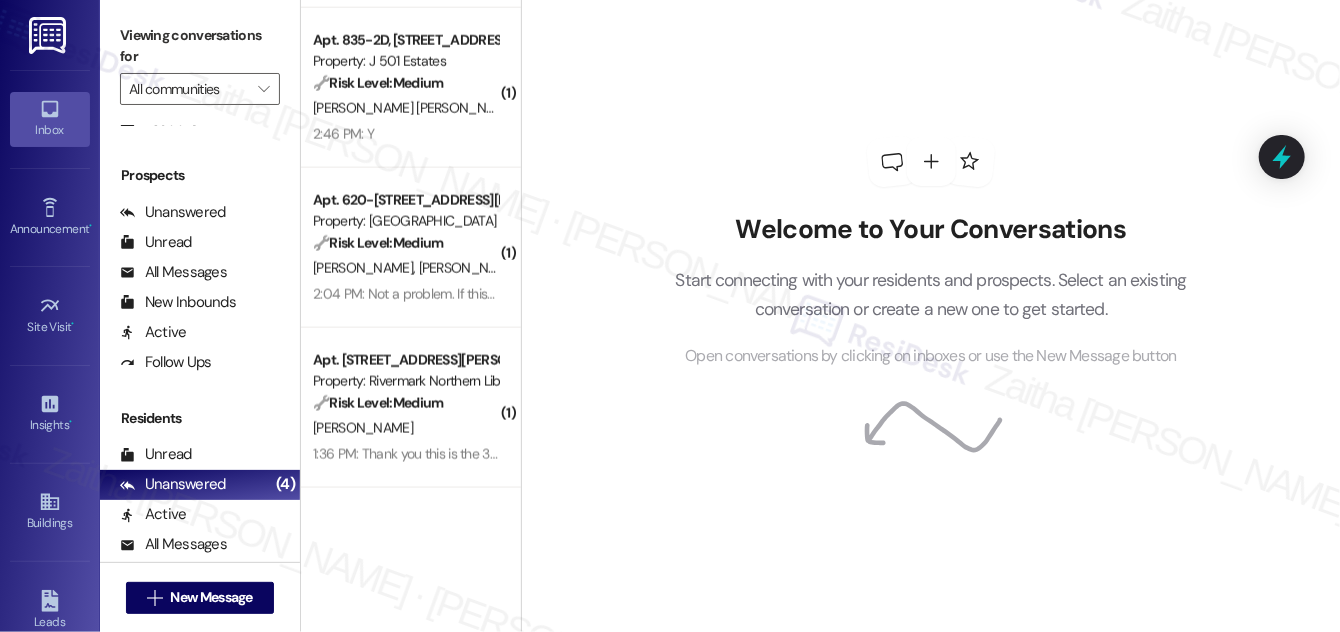 scroll, scrollTop: 1589, scrollLeft: 0, axis: vertical 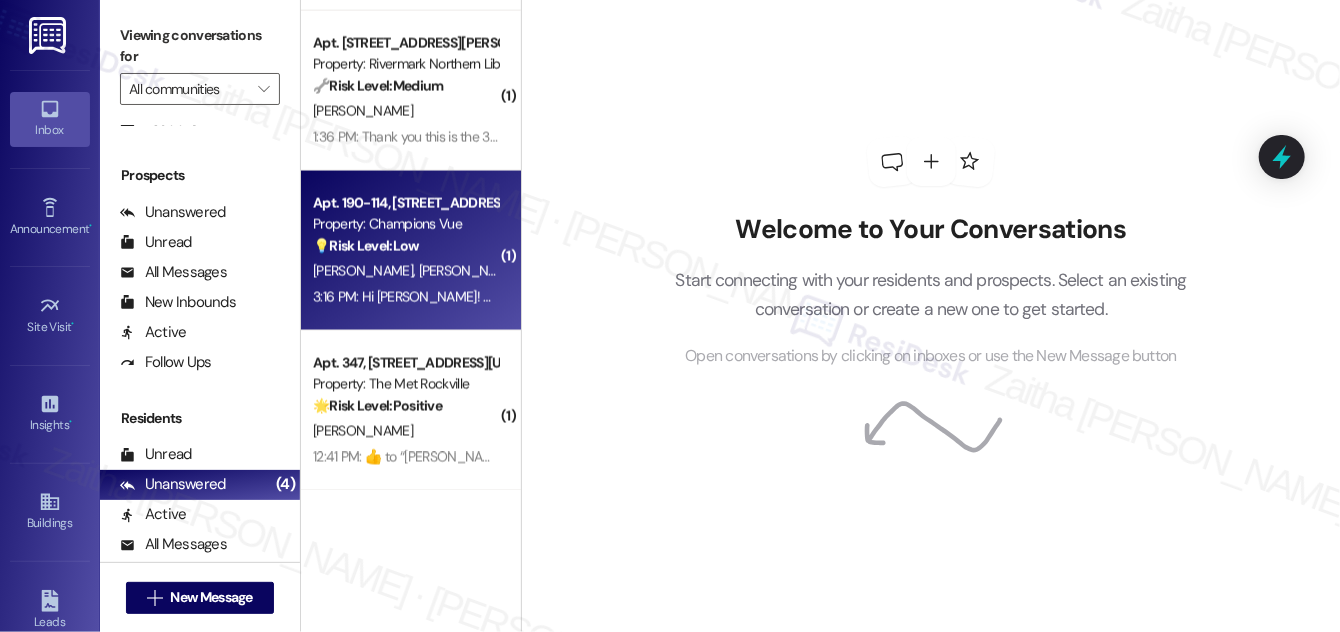 click on "💡  Risk Level:  Low The resident is asking a general question about the lease and inquiring about the best way to contact the property manager. This is a non-essential request." at bounding box center (405, 246) 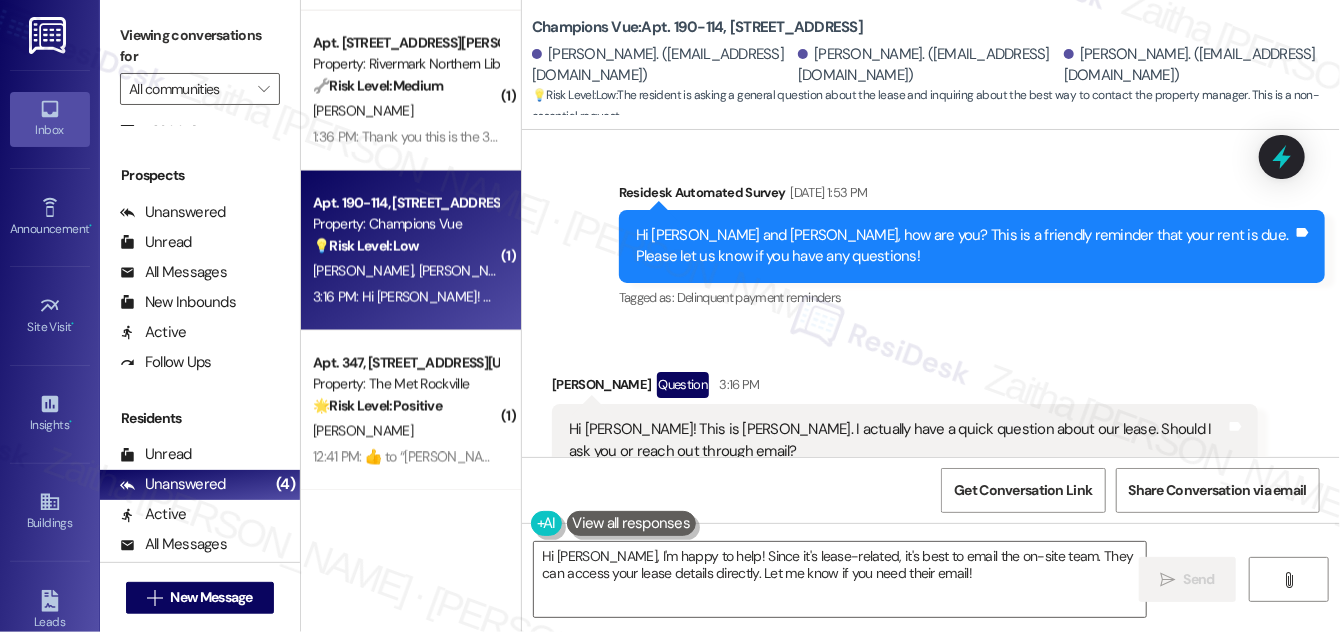 scroll, scrollTop: 3681, scrollLeft: 0, axis: vertical 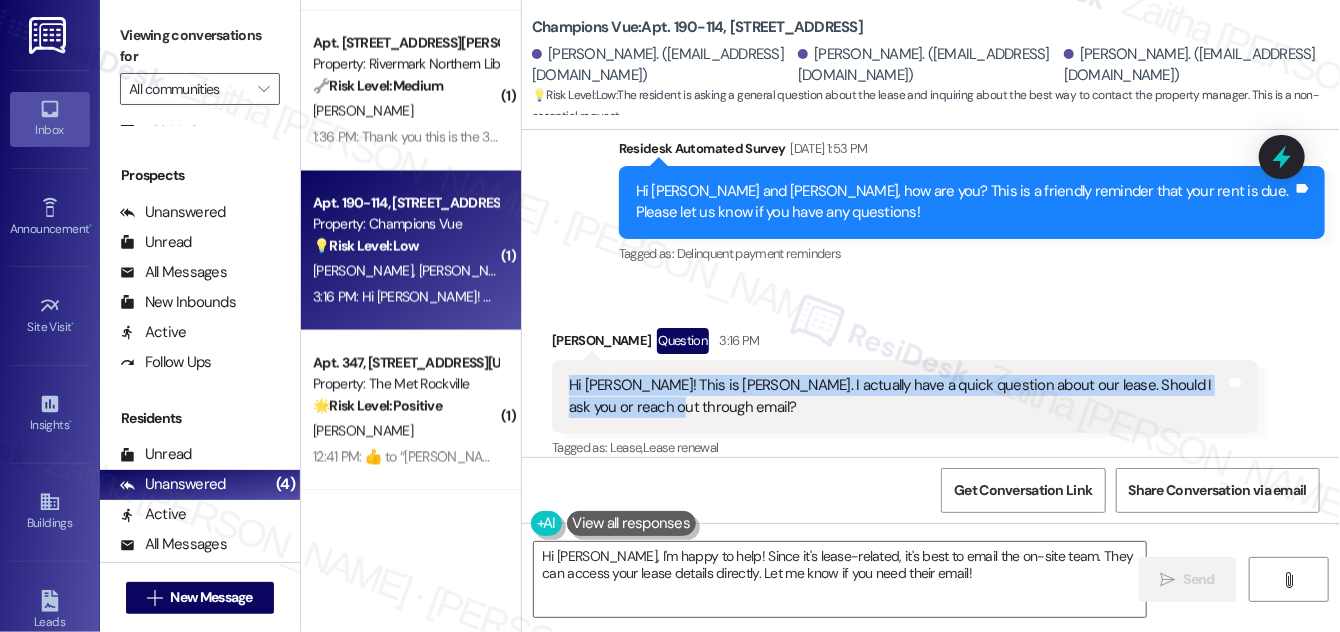 drag, startPoint x: 562, startPoint y: 362, endPoint x: 664, endPoint y: 386, distance: 104.78549 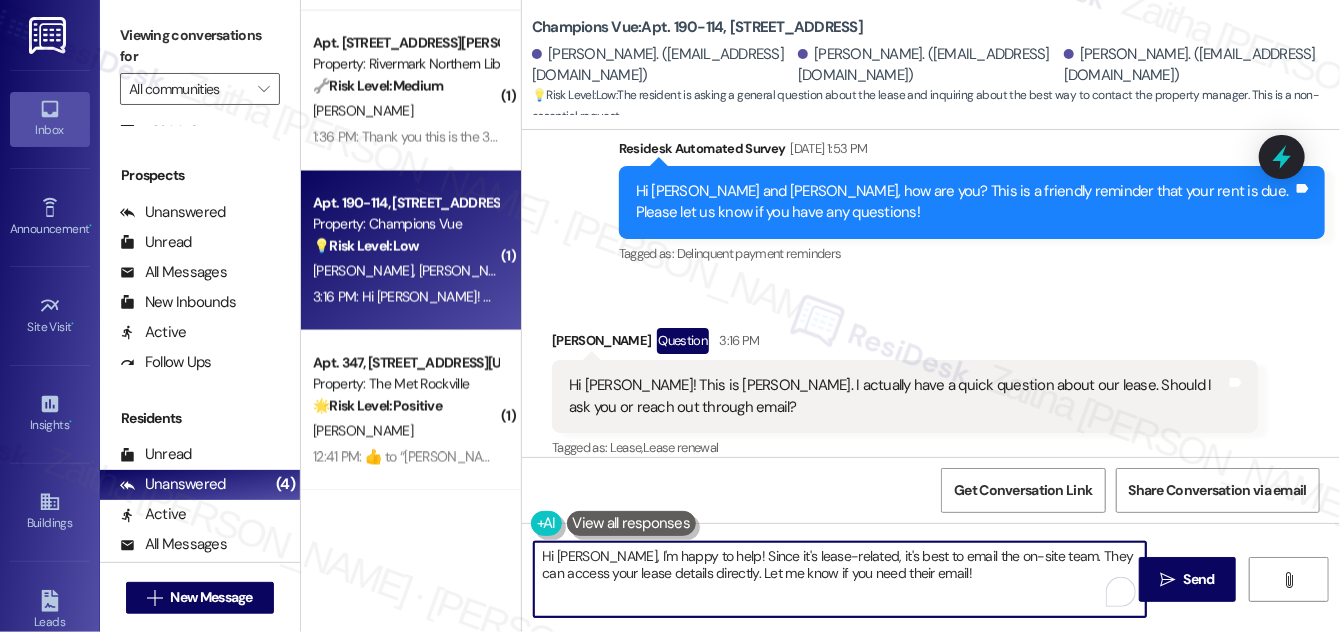 drag, startPoint x: 704, startPoint y: 553, endPoint x: 1005, endPoint y: 577, distance: 301.9553 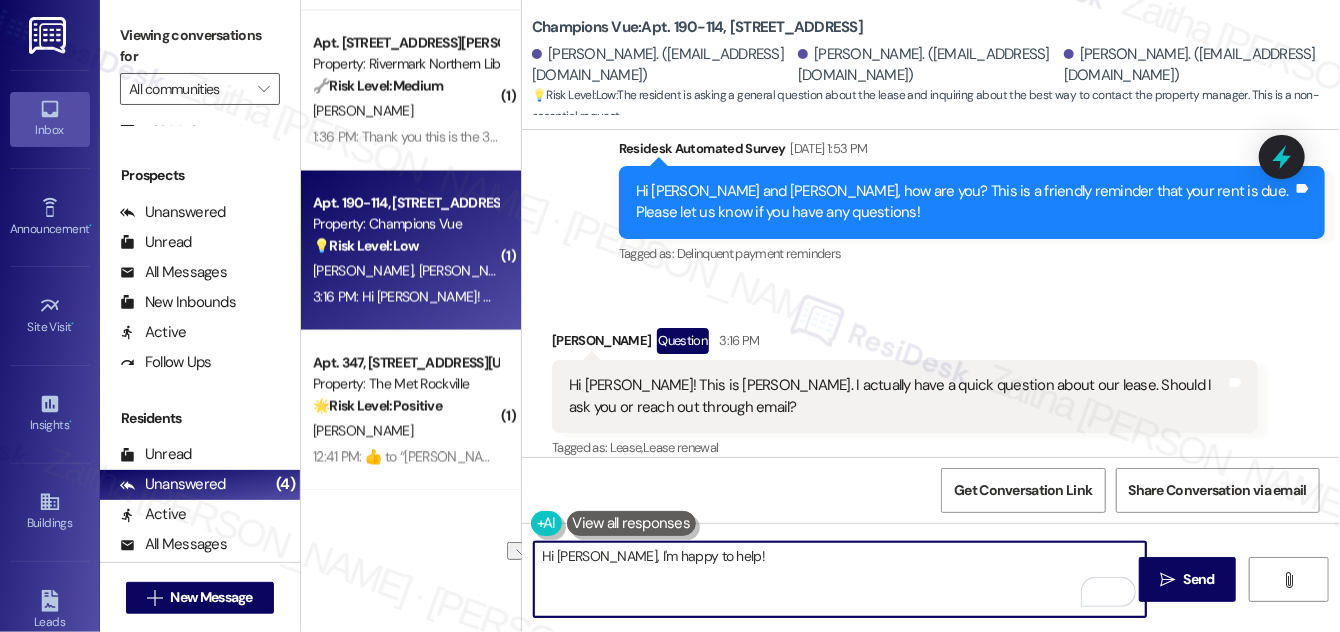 drag, startPoint x: 598, startPoint y: 556, endPoint x: 765, endPoint y: 559, distance: 167.02695 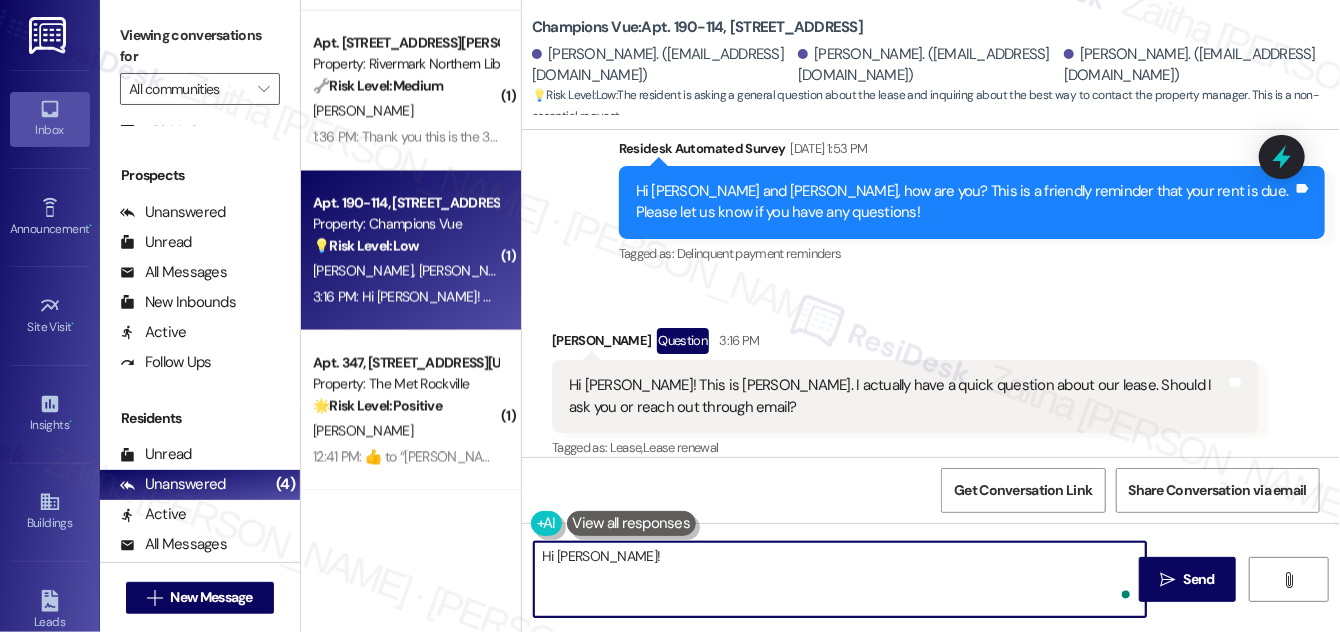 paste on "Thanks for reaching out. Feel free to ask me your lease question here, and if it’s something that needs to be handled by the office or in writing, I’ll let you know." 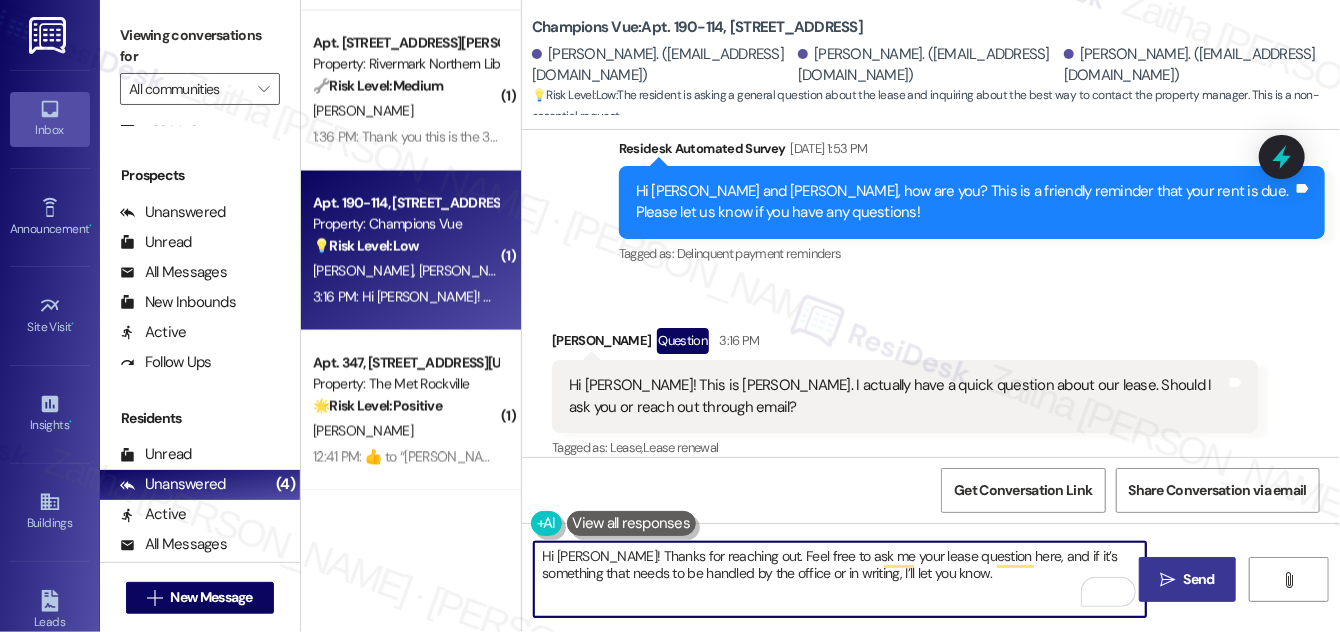 type on "Hi Jeremi! Thanks for reaching out. Feel free to ask me your lease question here, and if it’s something that needs to be handled by the office or in writing, I’ll let you know." 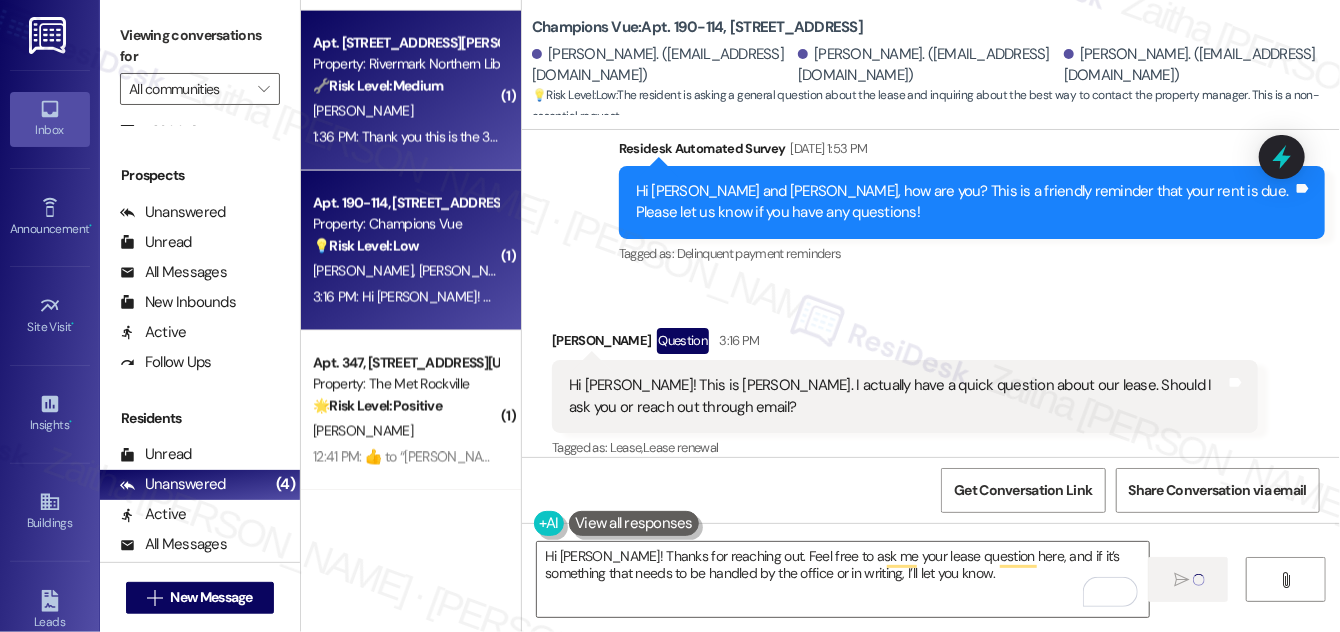type 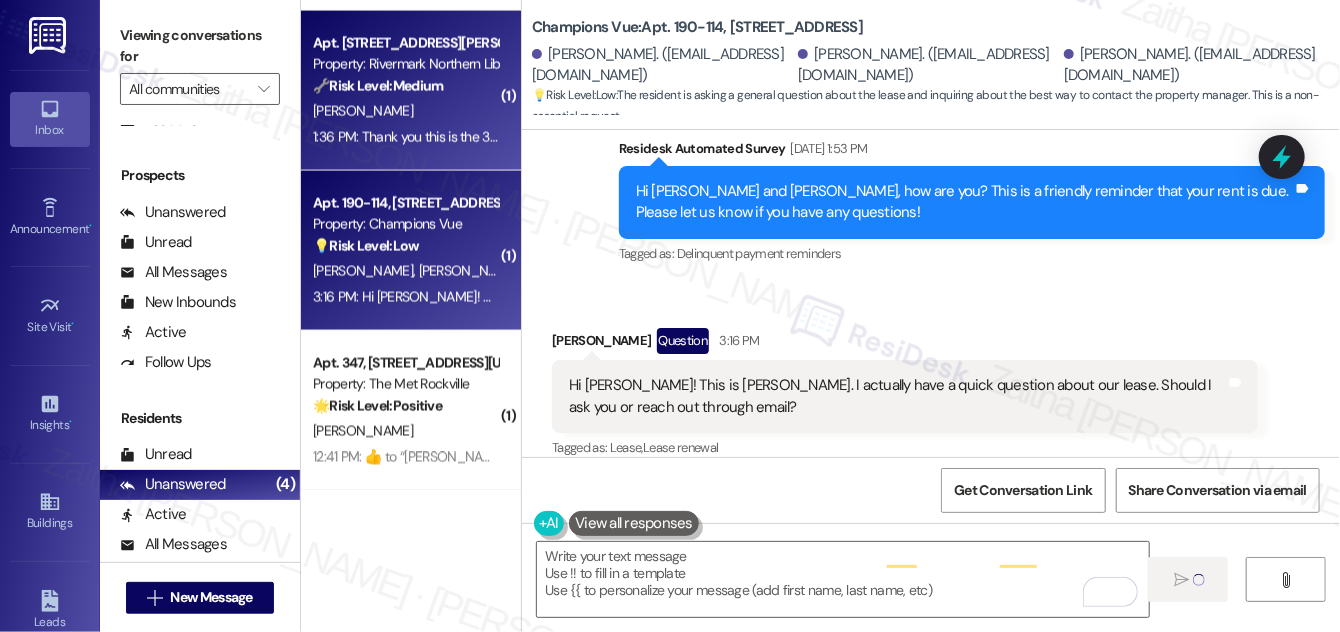 scroll, scrollTop: 3680, scrollLeft: 0, axis: vertical 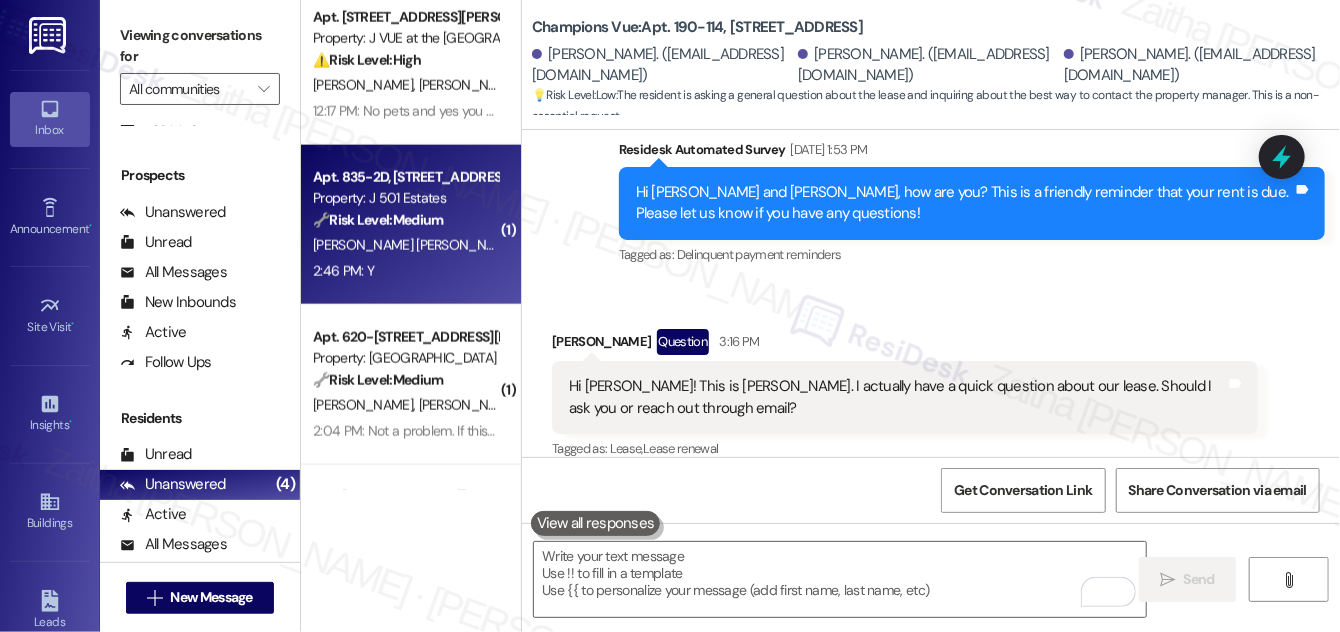 click on "🔧  Risk Level:  Medium The resident responded positively to a follow-up regarding a completed work order. This indicates satisfactory resolution of the issue." at bounding box center (405, 220) 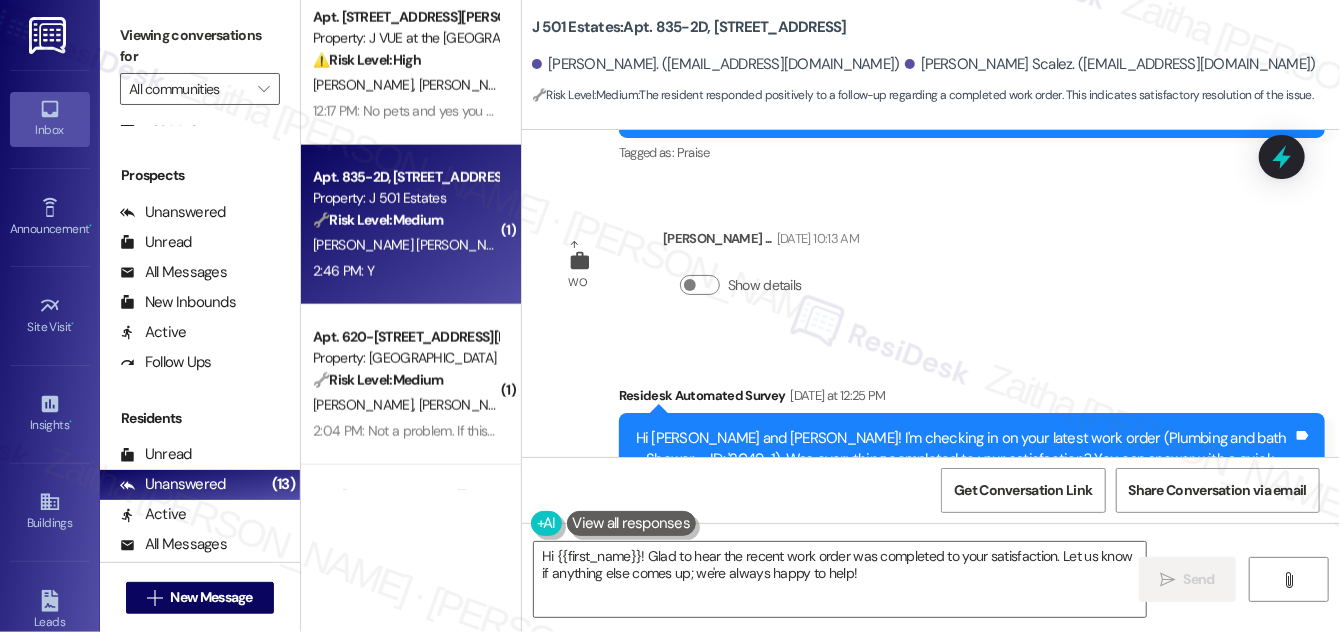 scroll, scrollTop: 3827, scrollLeft: 0, axis: vertical 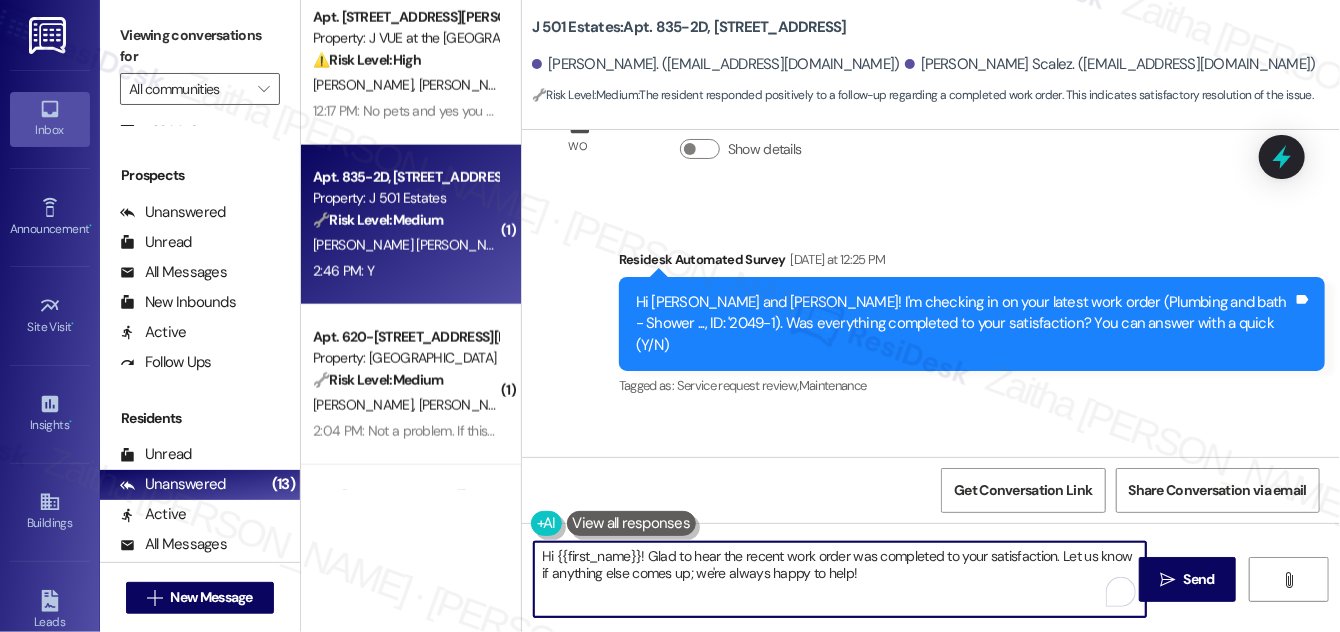 drag, startPoint x: 640, startPoint y: 555, endPoint x: 540, endPoint y: 564, distance: 100.40418 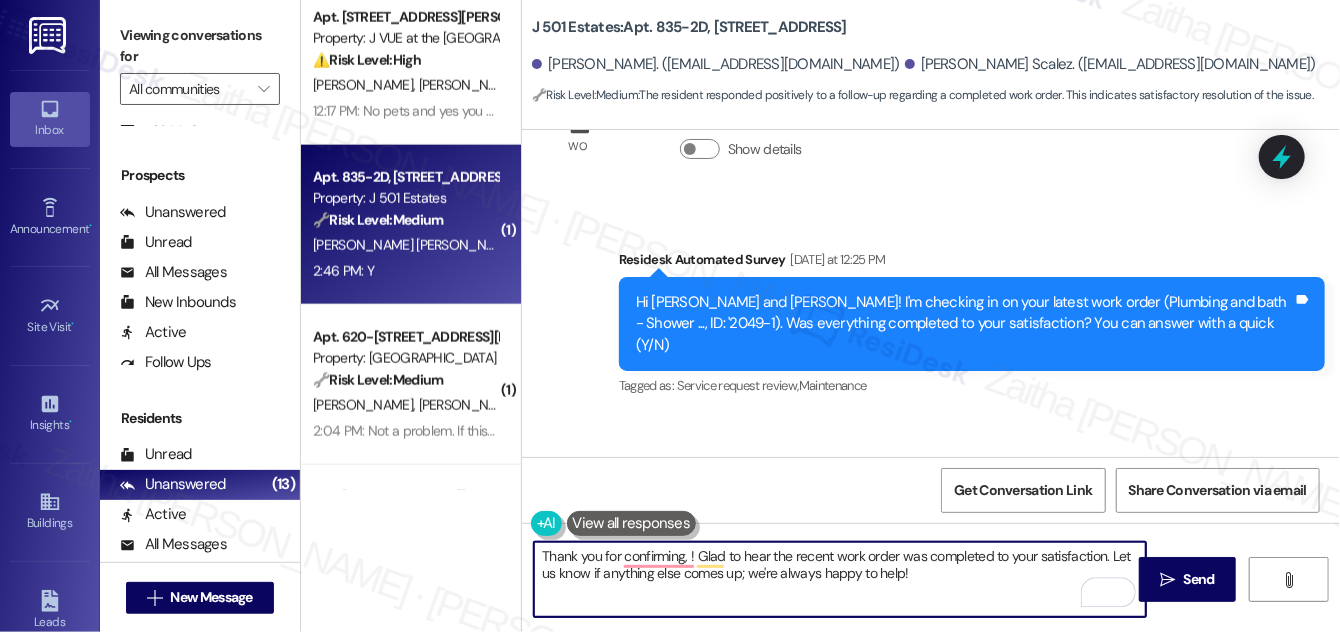click on "Evillyn Biazatti De Araujo 2:46 PM" at bounding box center [629, 474] 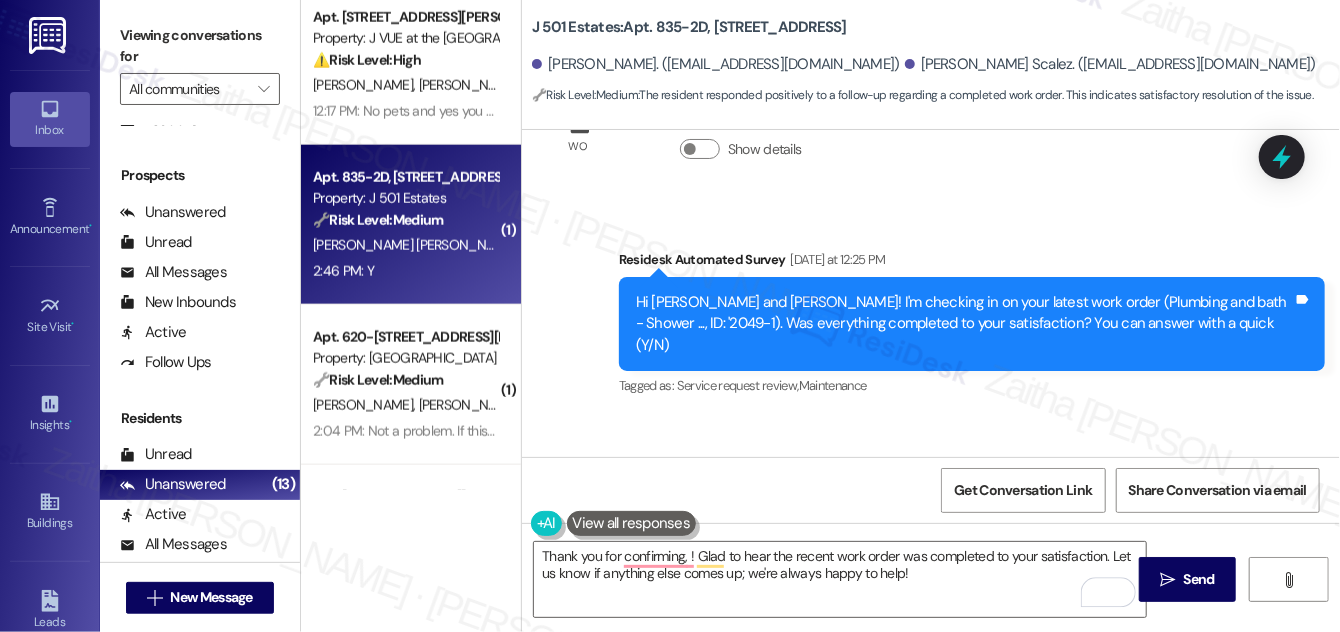click on "Evillyn Biazatti De Araujo 2:46 PM" at bounding box center (629, 474) 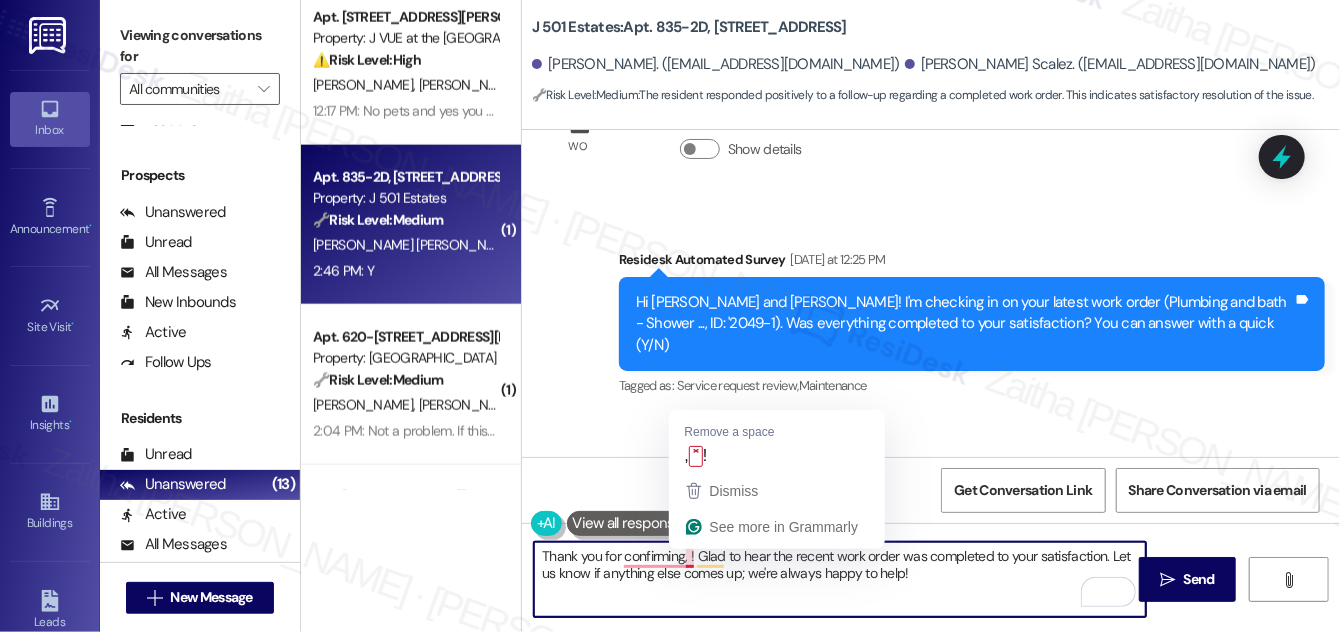 click on "Thank you for confirming, ! Glad to hear the recent work order was completed to your satisfaction. Let us know if anything else comes up; we're always happy to help!" at bounding box center [840, 579] 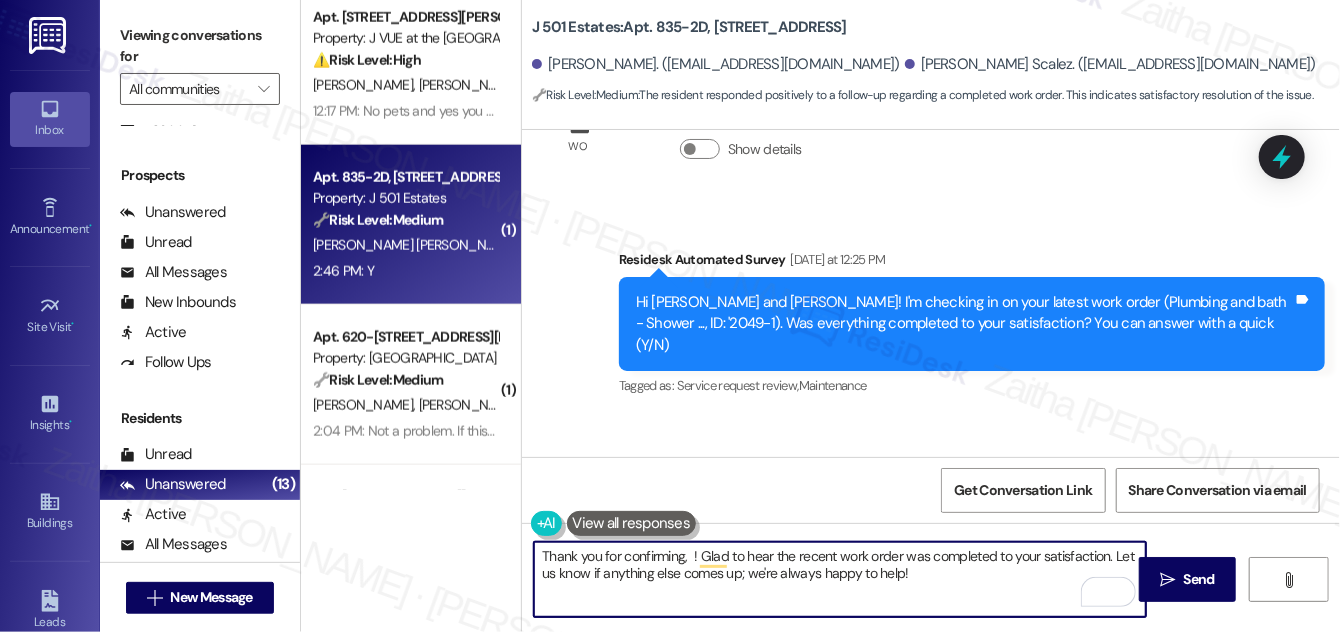 paste on "Evillyn" 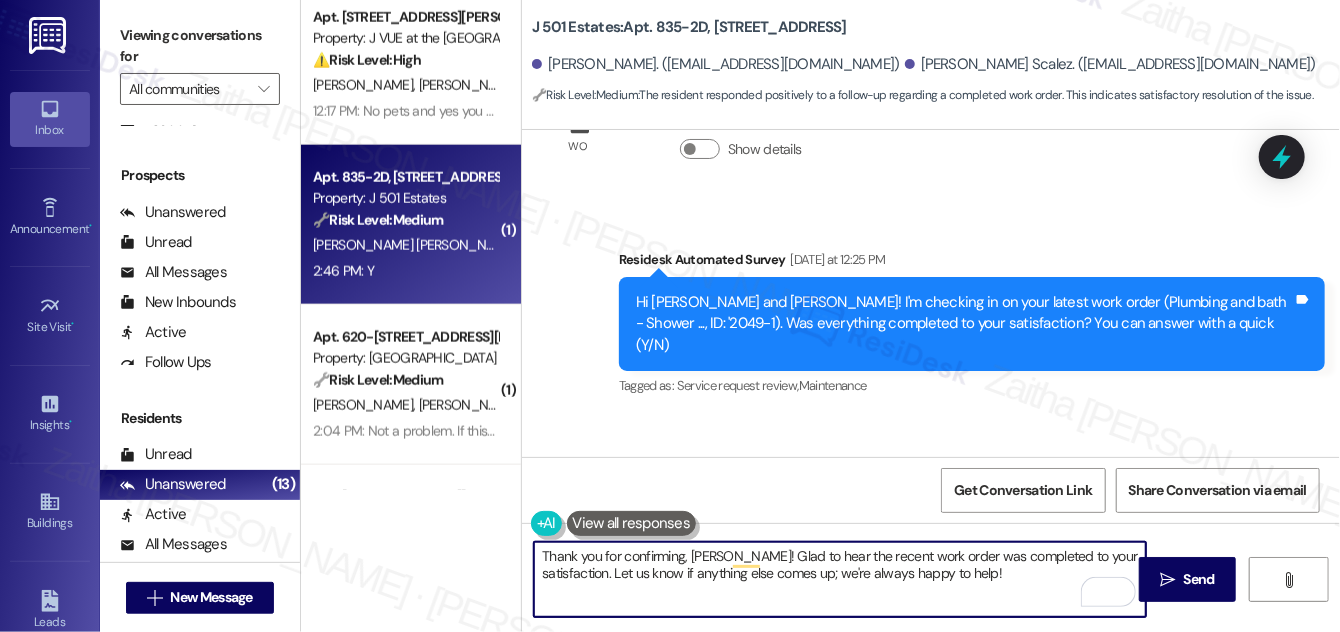 click on "Thank you for confirming, Evillyn! Glad to hear the recent work order was completed to your satisfaction. Let us know if anything else comes up; we're always happy to help!" at bounding box center [840, 579] 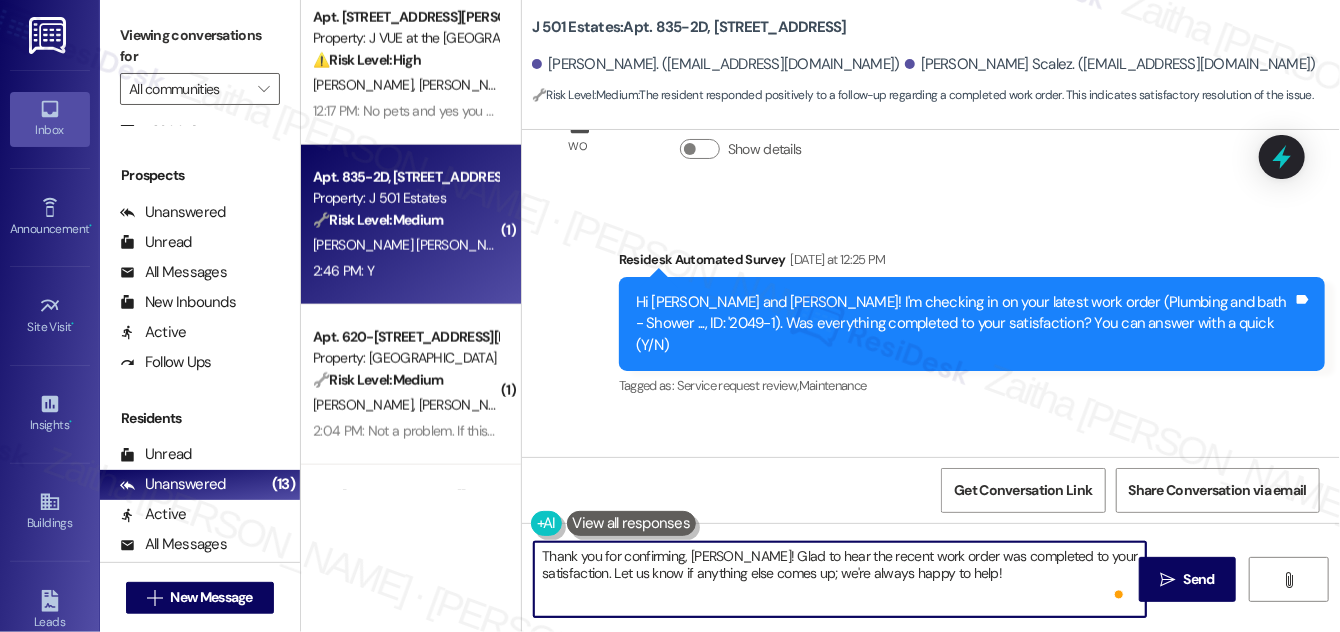 paste on "We would love to hear your honest feedback. How would you rate your overall satisfaction with our on-site service, including staff responsiveness, issue resolution, and communication?" 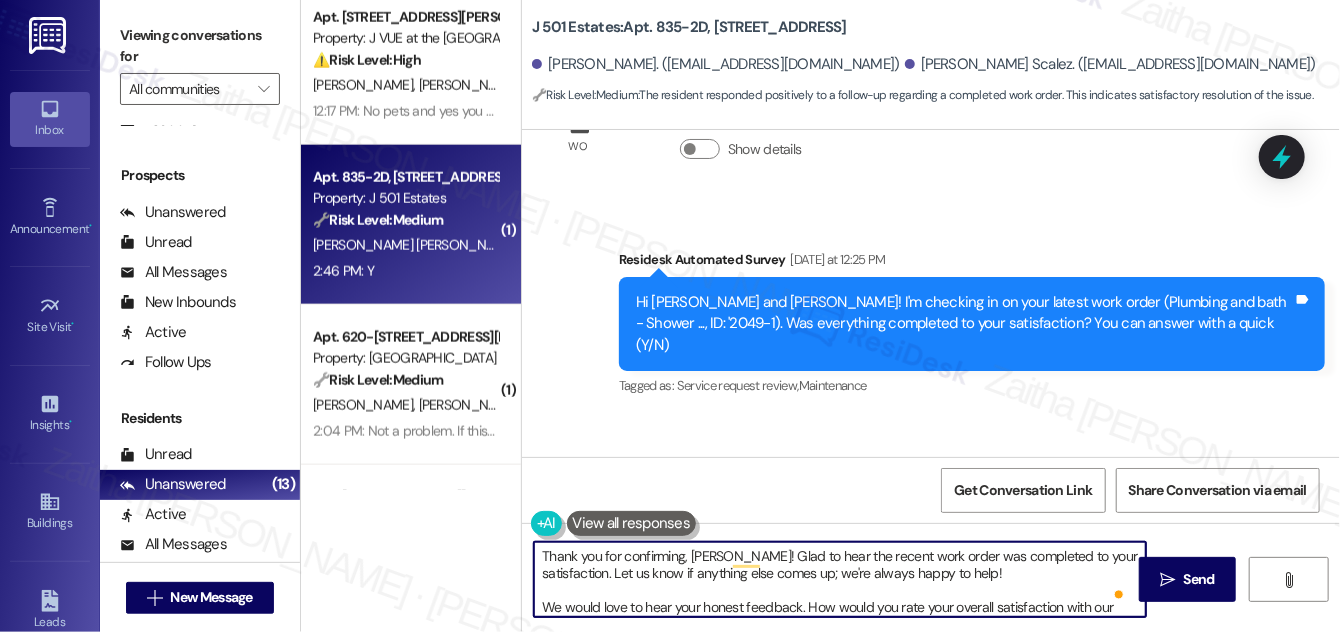 scroll, scrollTop: 16, scrollLeft: 0, axis: vertical 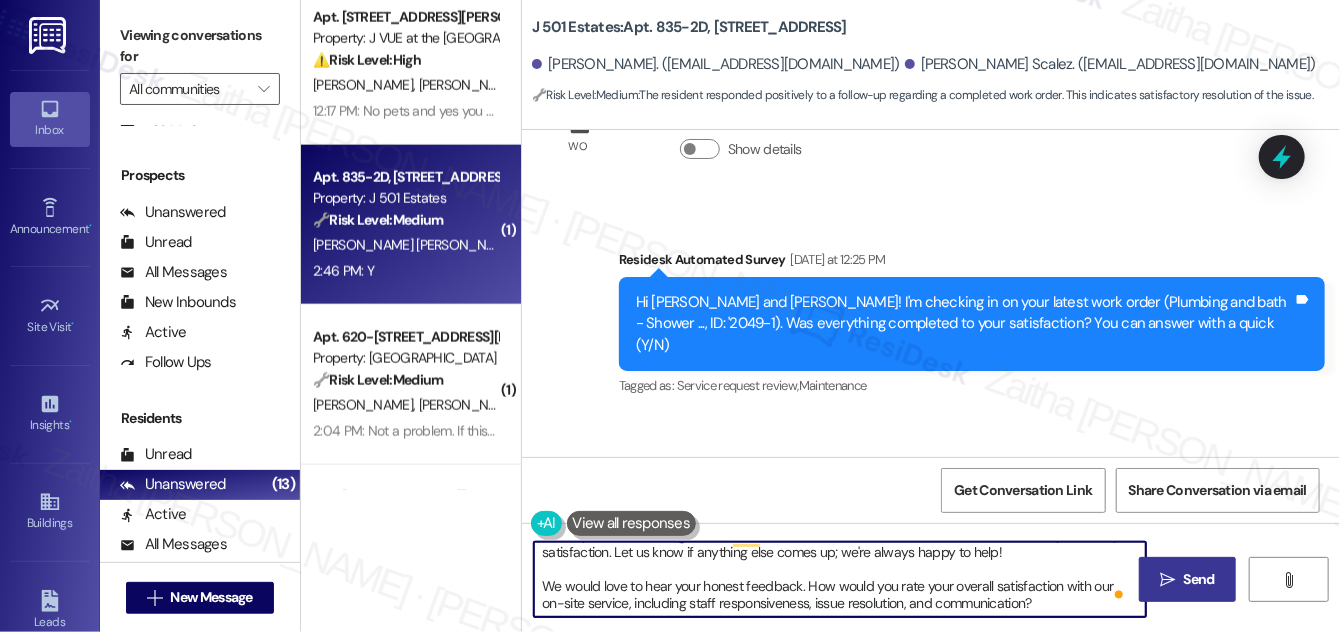 type on "Thank you for confirming, Evillyn! Glad to hear the recent work order was completed to your satisfaction. Let us know if anything else comes up; we're always happy to help!
We would love to hear your honest feedback. How would you rate your overall satisfaction with our on-site service, including staff responsiveness, issue resolution, and communication?" 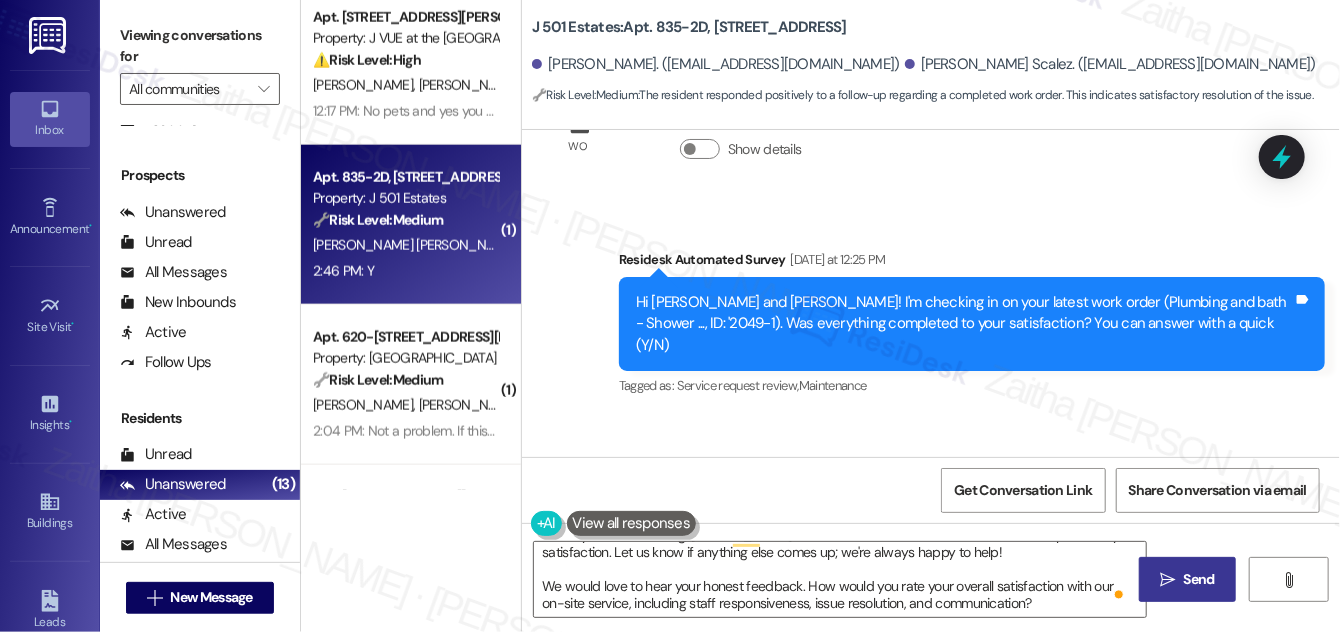 click on "Send" at bounding box center [1199, 579] 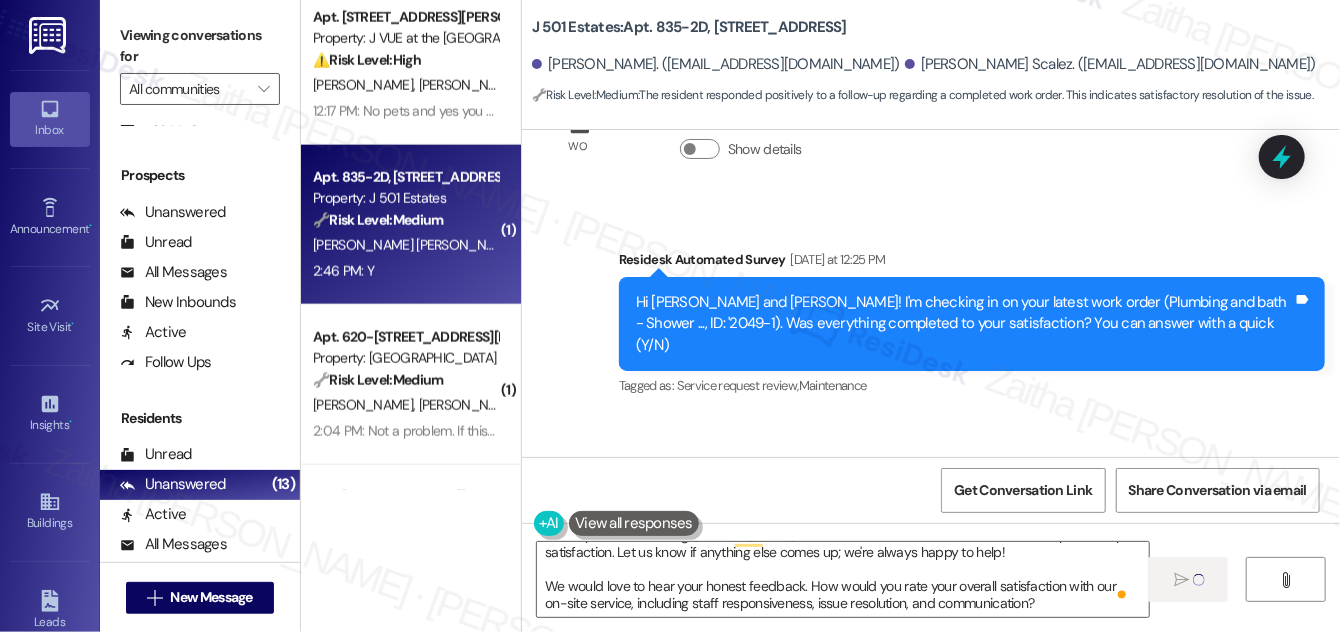 type 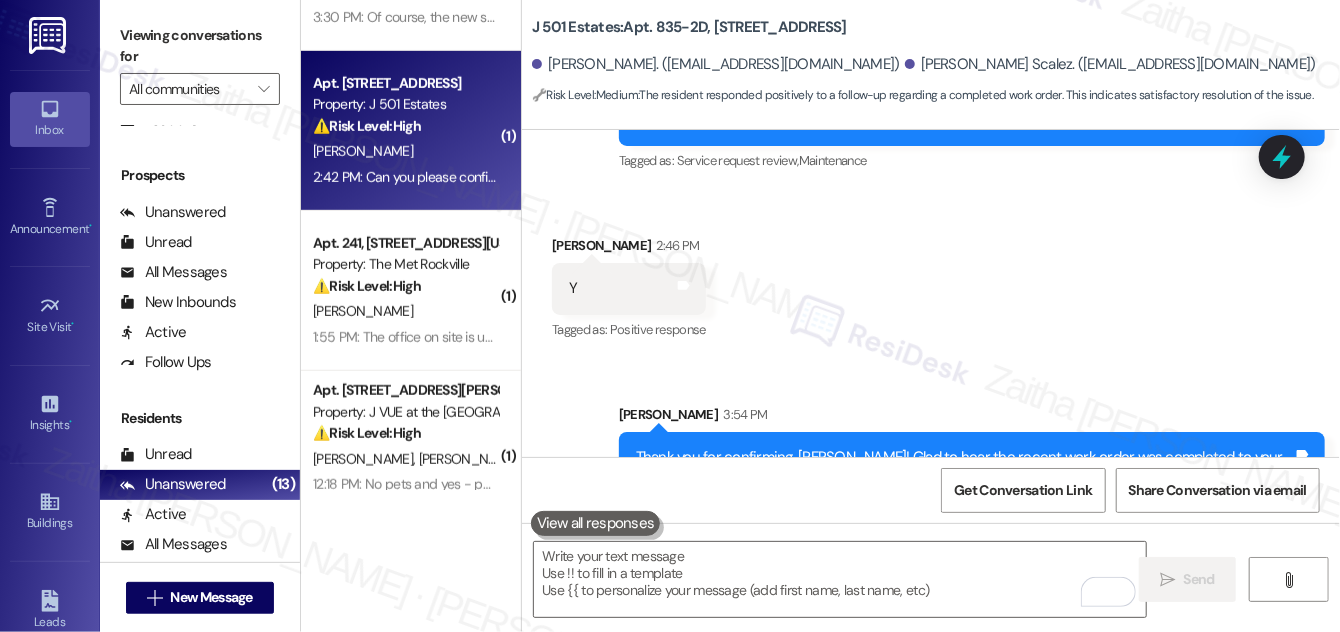 click on "[PERSON_NAME]" at bounding box center (405, 151) 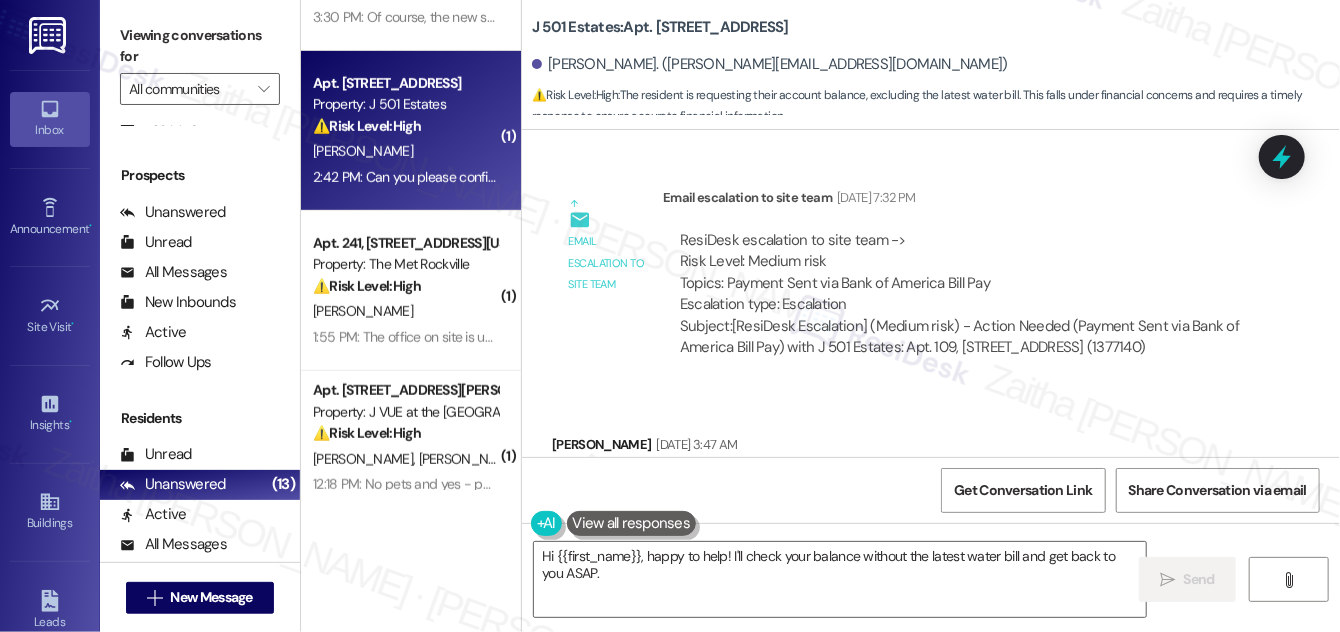 scroll, scrollTop: 2624, scrollLeft: 0, axis: vertical 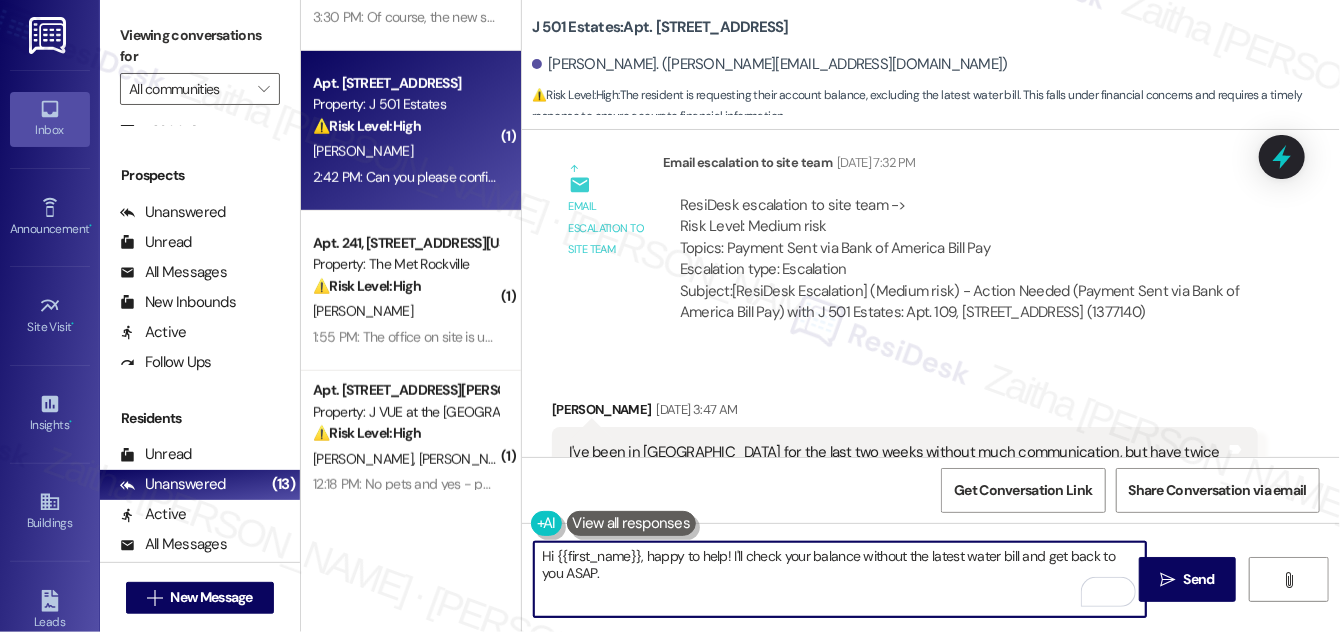 drag, startPoint x: 725, startPoint y: 556, endPoint x: 644, endPoint y: 556, distance: 81 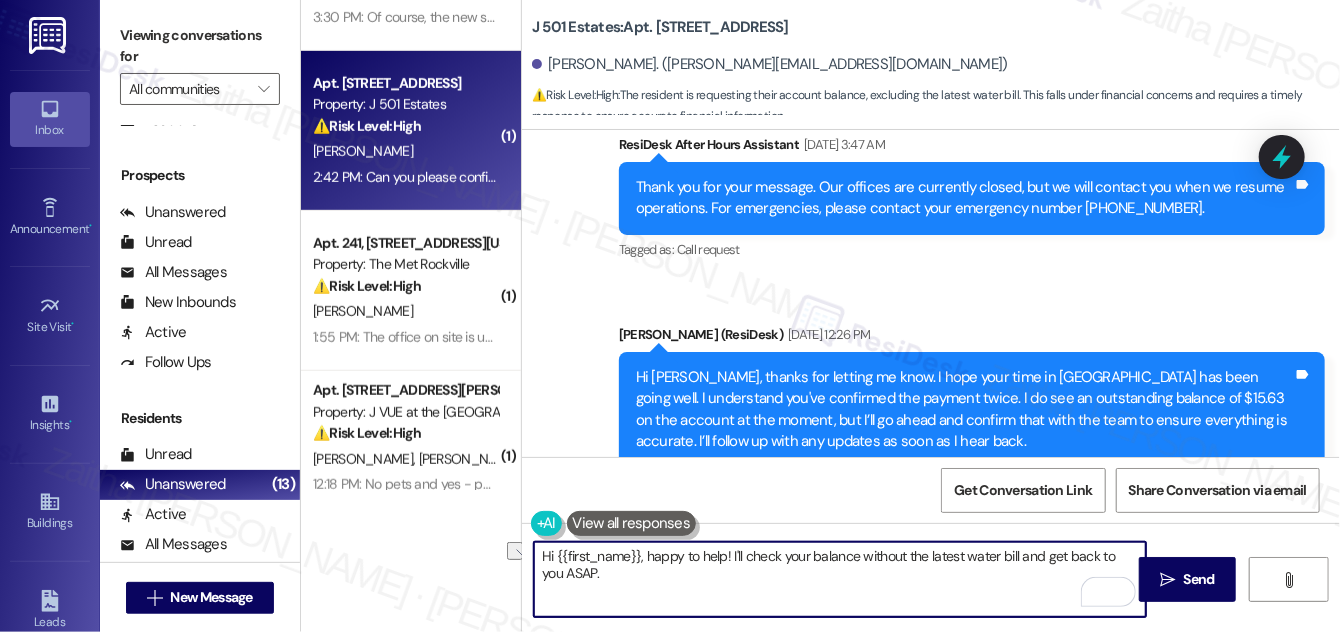 scroll, scrollTop: 3533, scrollLeft: 0, axis: vertical 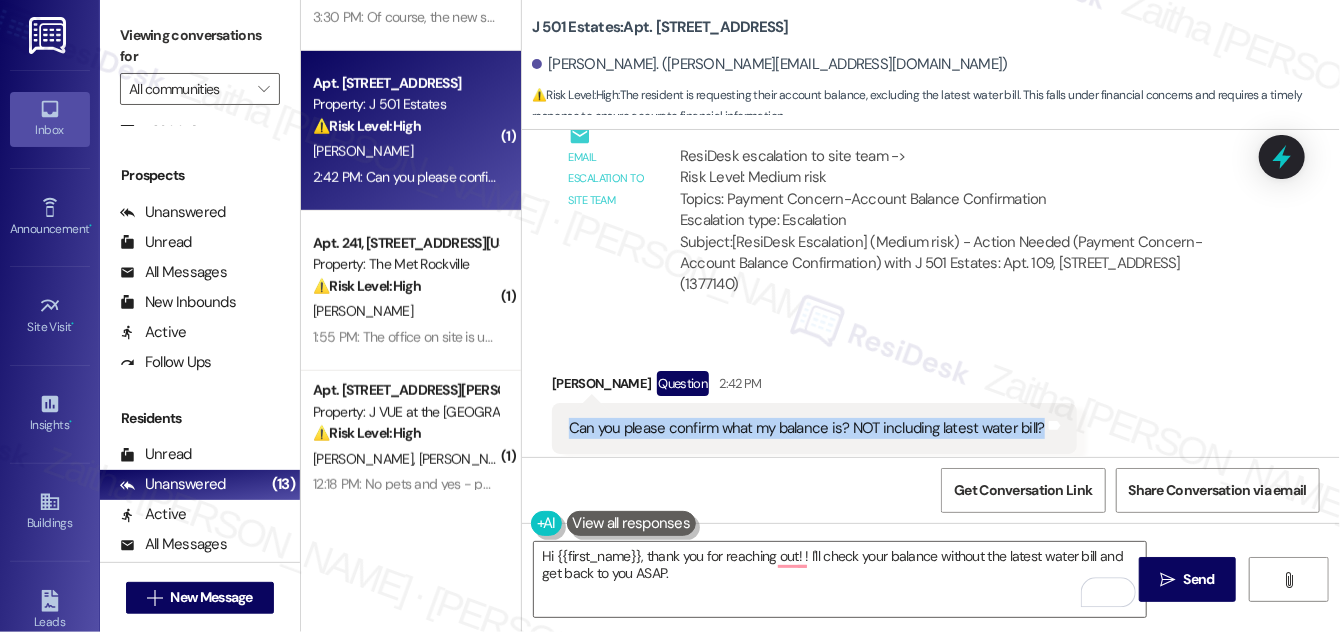 drag, startPoint x: 563, startPoint y: 378, endPoint x: 1034, endPoint y: 399, distance: 471.46793 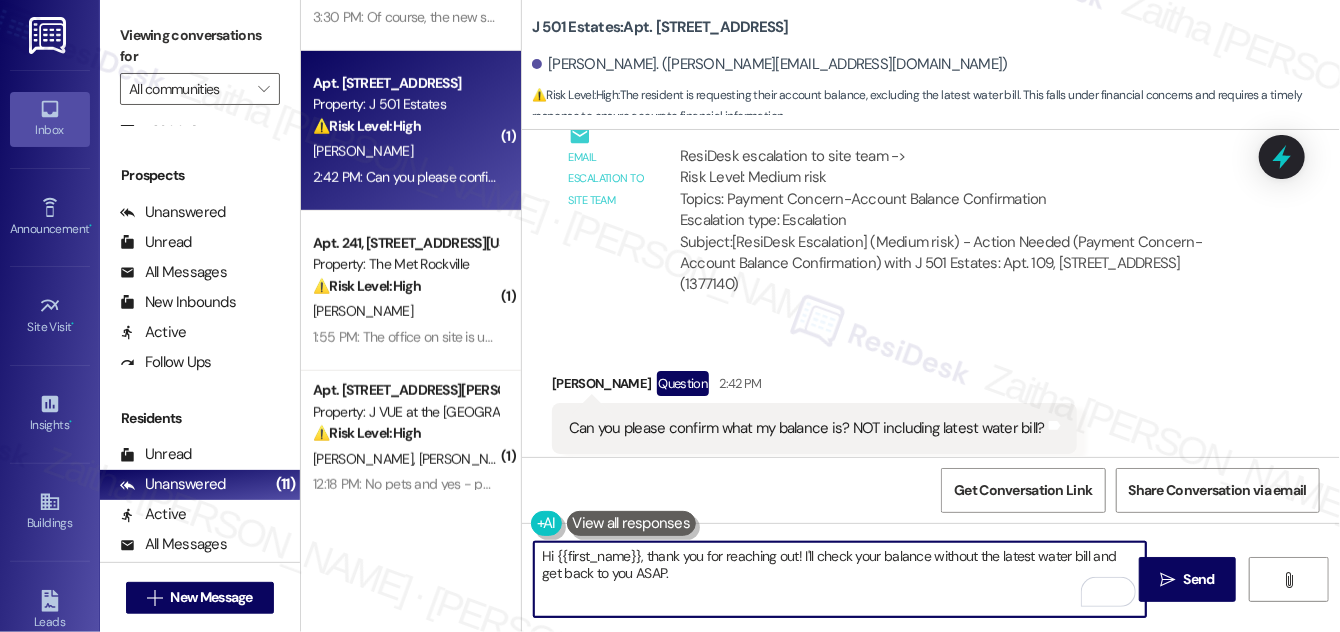 click on "Hi {{first_name}}, thank you for reaching out! I'll check your balance without the latest water bill and get back to you ASAP." at bounding box center (840, 579) 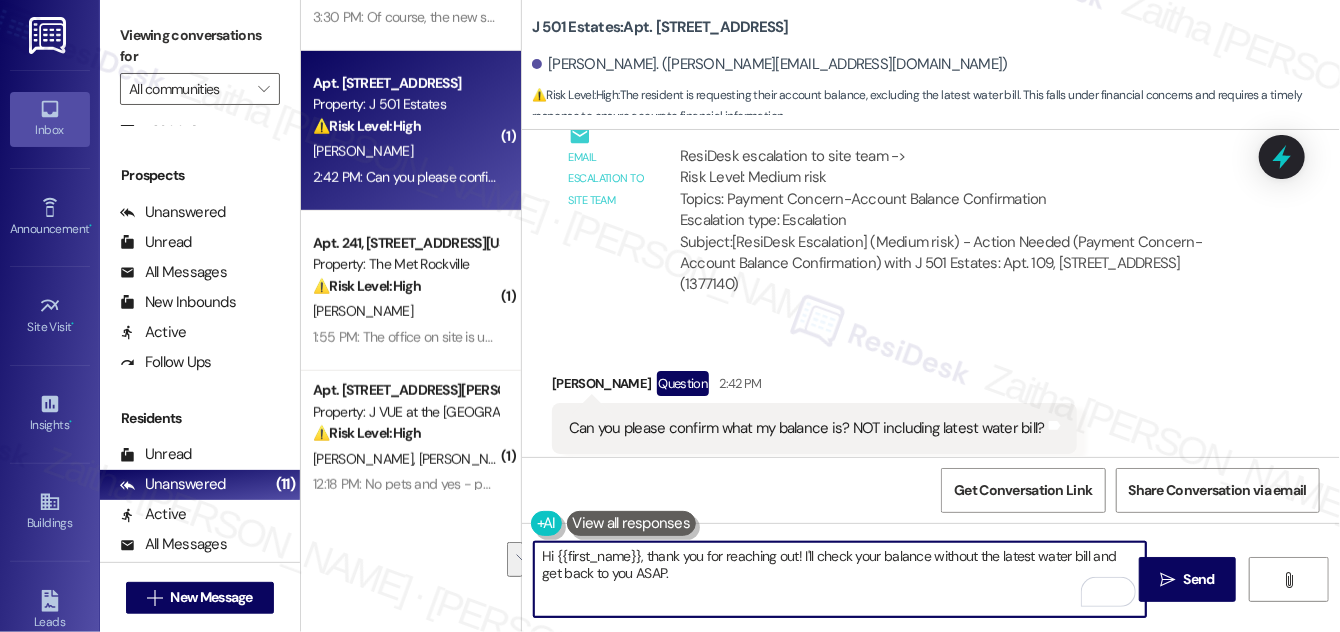 drag, startPoint x: 802, startPoint y: 554, endPoint x: 807, endPoint y: 575, distance: 21.587032 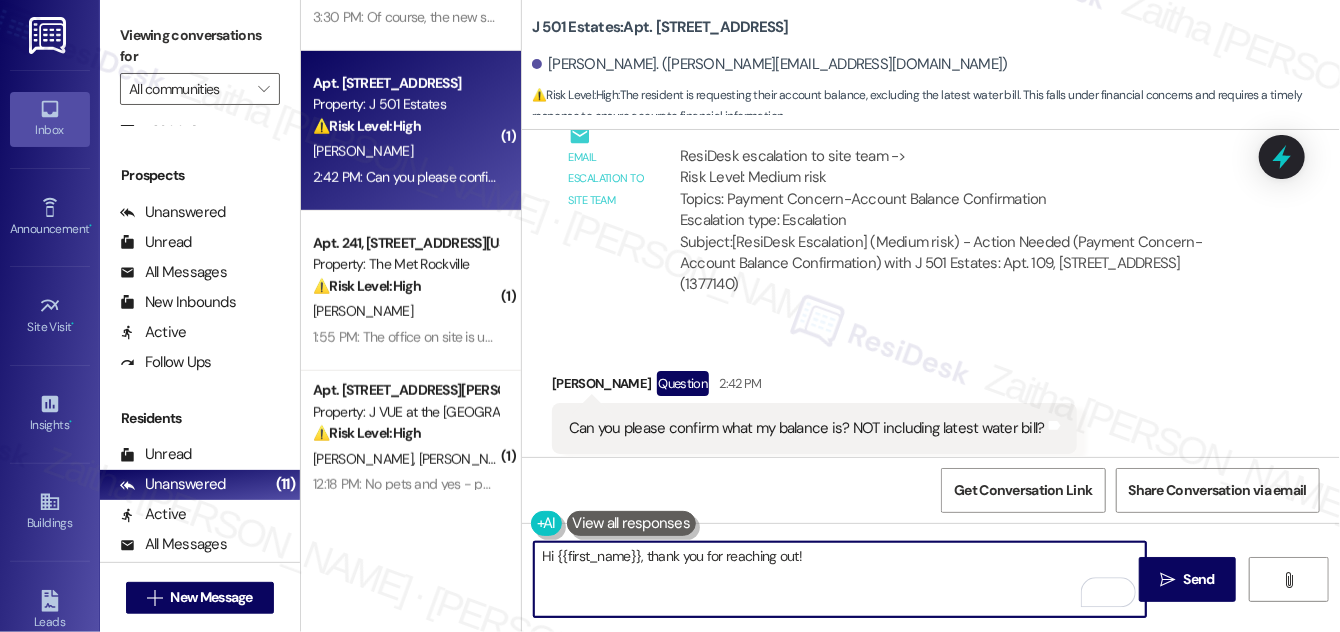 paste on "I understand you'd like to confirm your balance excluding the latest water bill. I’ll check on that for you and follow up" 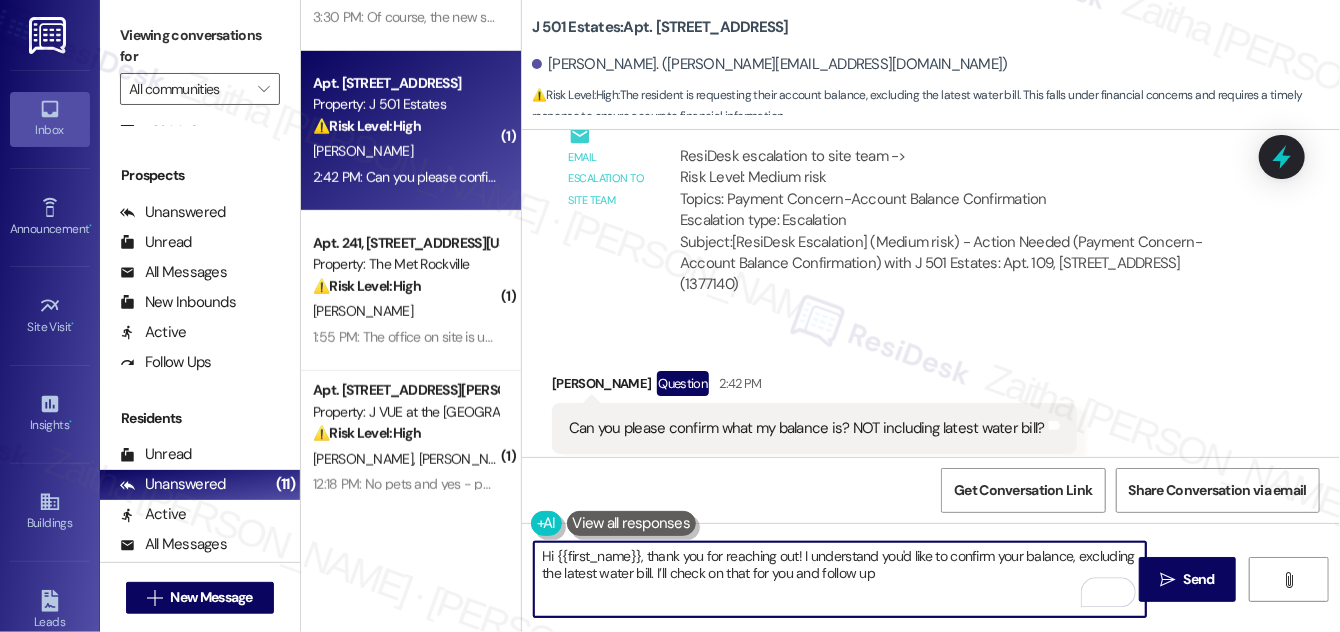 click on "Hi {{first_name}}, thank you for reaching out! I understand you'd like to confirm your balance, excluding the latest water bill. I’ll check on that for you and follow up" at bounding box center [840, 579] 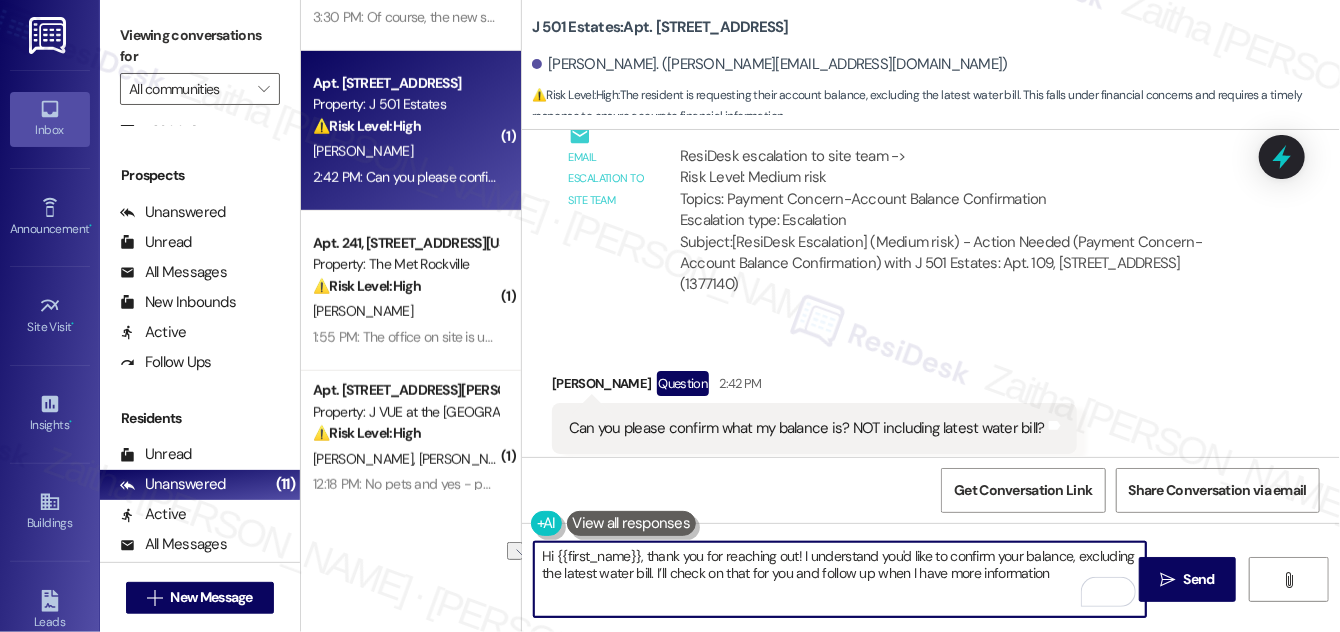 drag, startPoint x: 938, startPoint y: 570, endPoint x: 1053, endPoint y: 569, distance: 115.00435 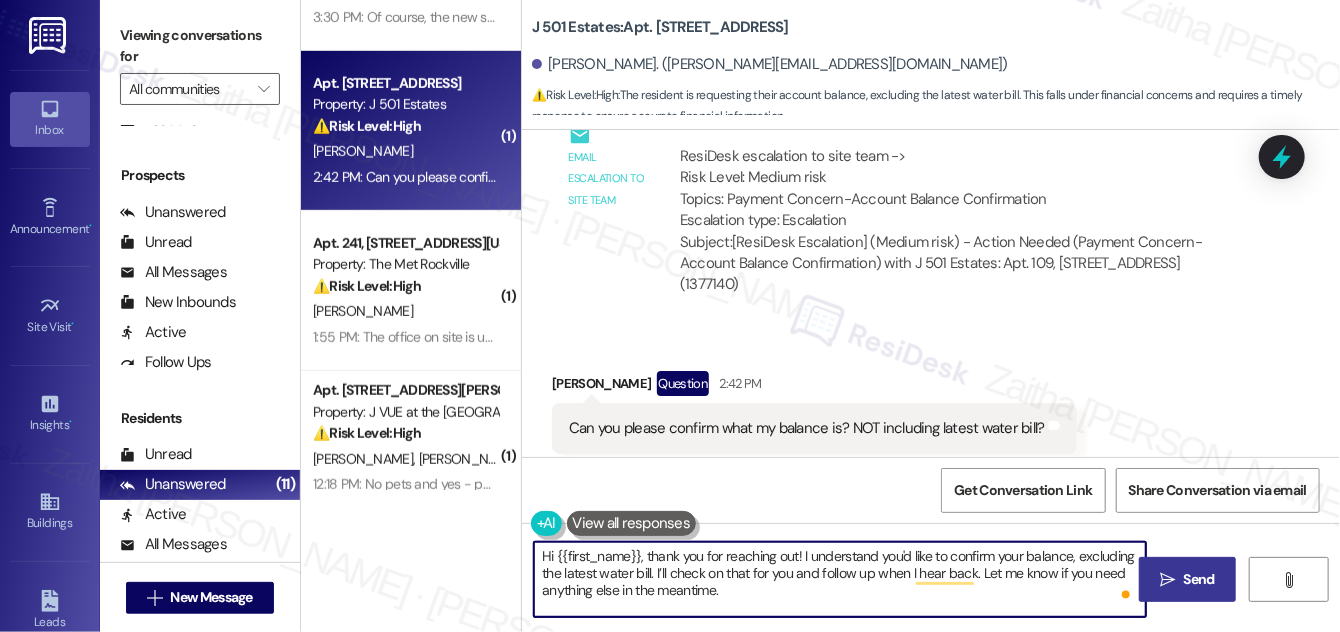 type on "Hi {{first_name}}, thank you for reaching out! I understand you'd like to confirm your balance, excluding the latest water bill. I’ll check on that for you and follow up when I hear back. Let me know if you need anything else in the meantime." 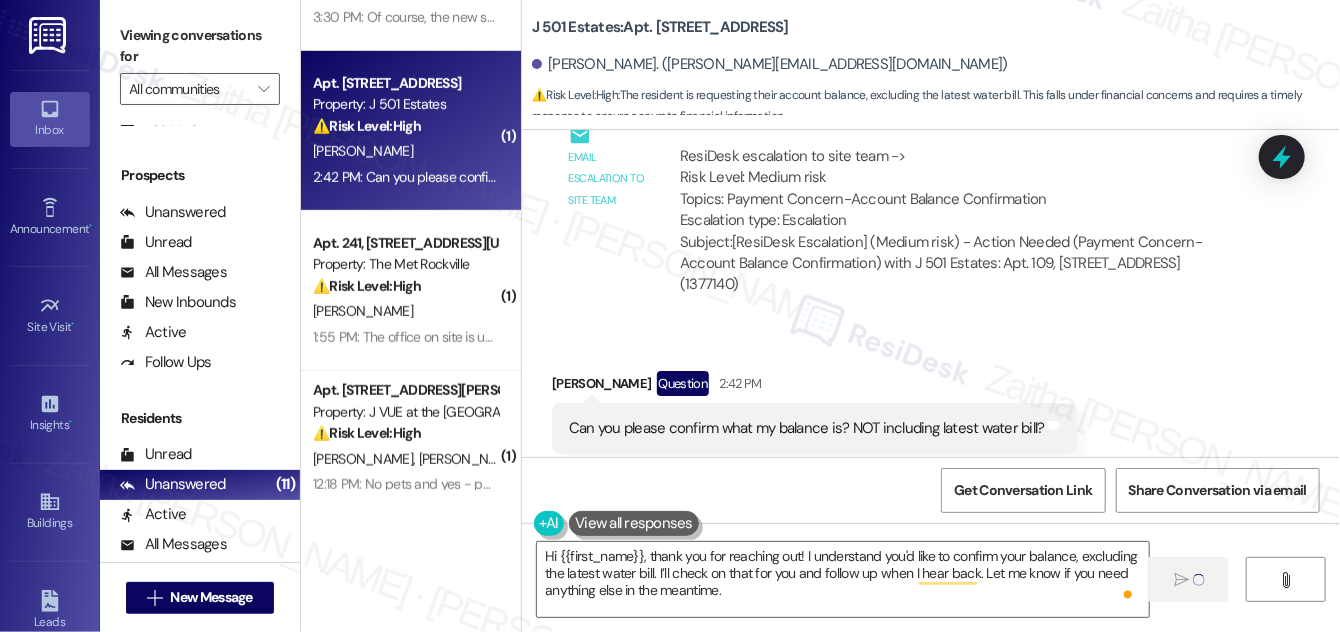 type 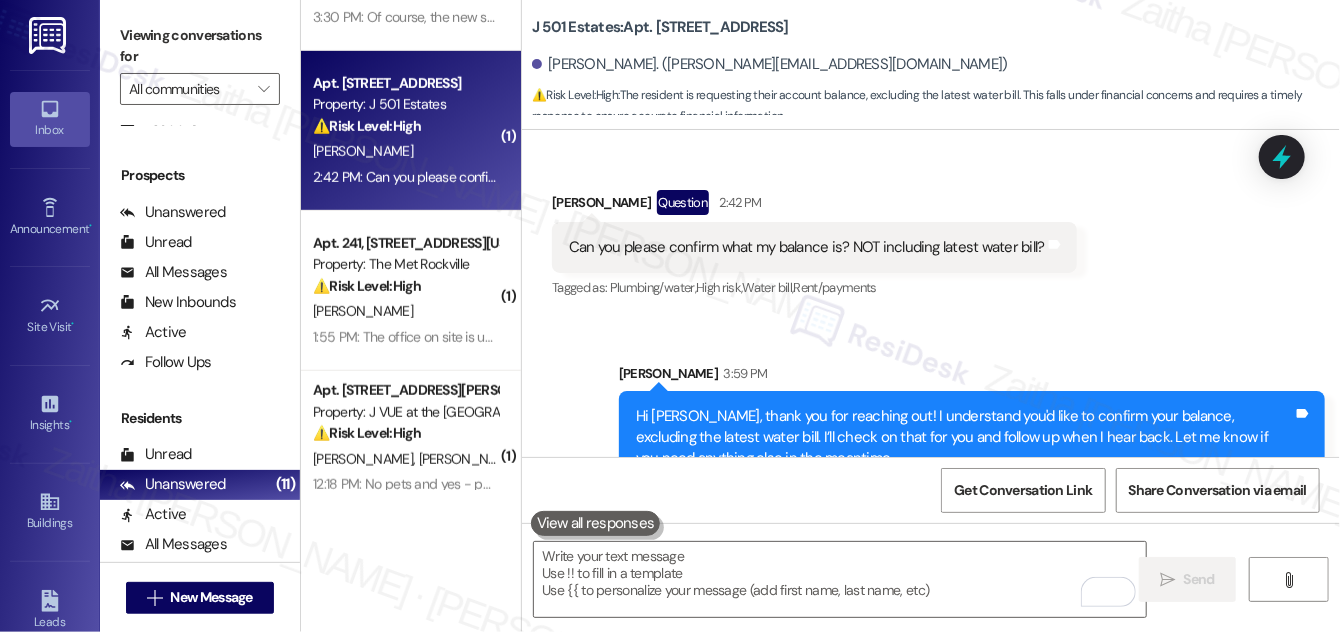 scroll, scrollTop: 3715, scrollLeft: 0, axis: vertical 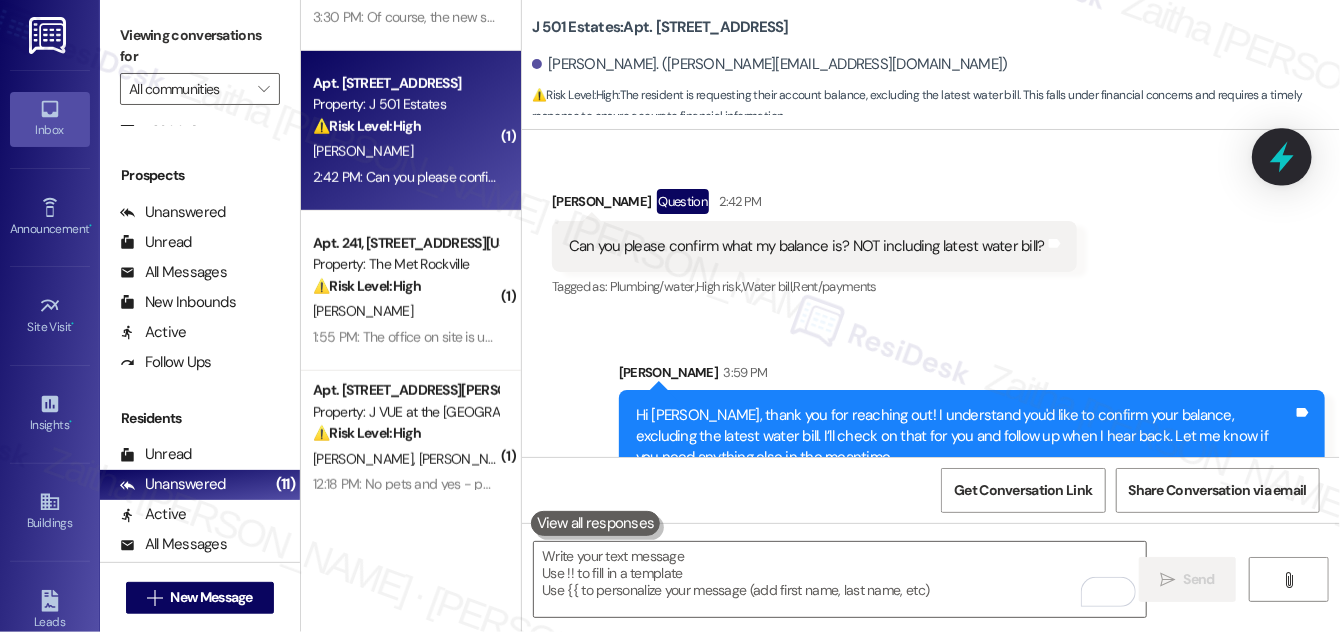 click 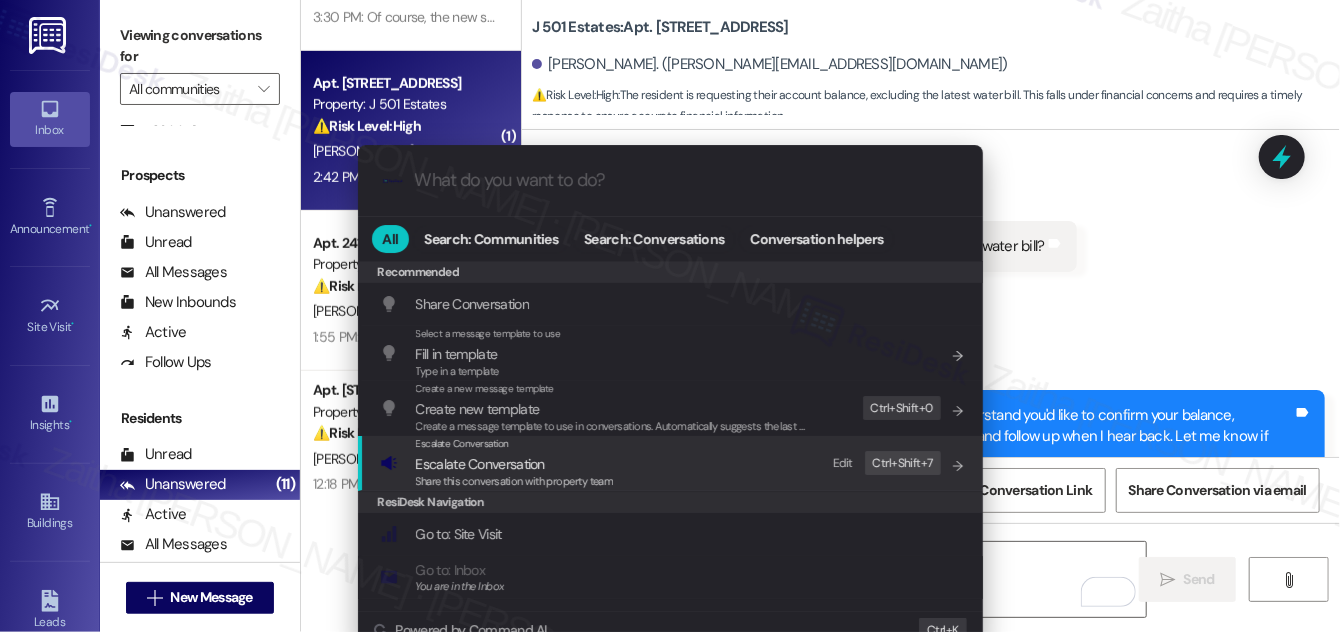 click on "Escalate Conversation" at bounding box center (480, 464) 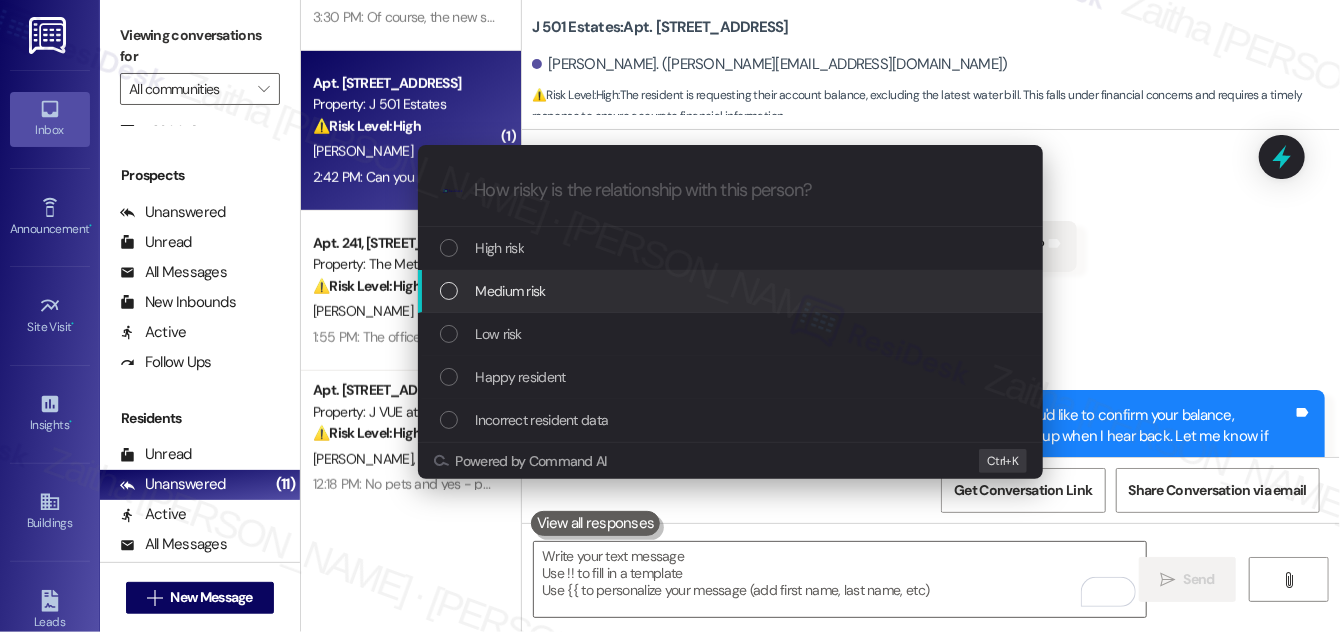 click on "Medium risk" at bounding box center [732, 291] 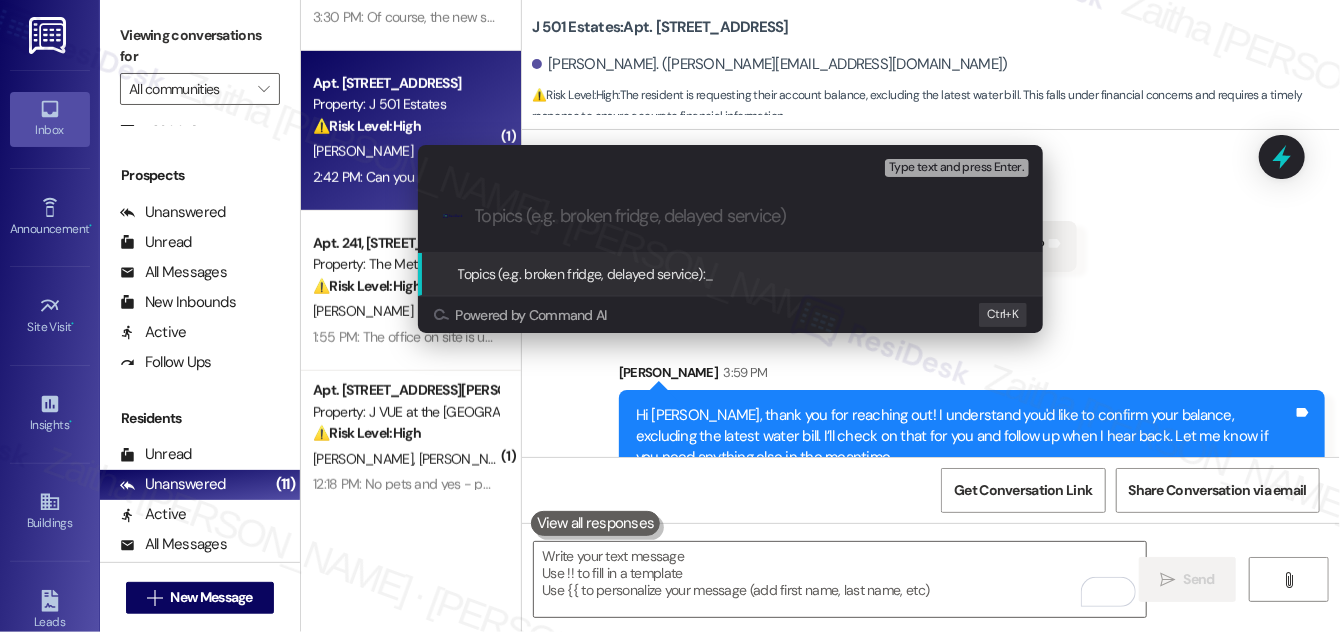 paste on "Balance Inquiry (Excluding Latest Water Bill)" 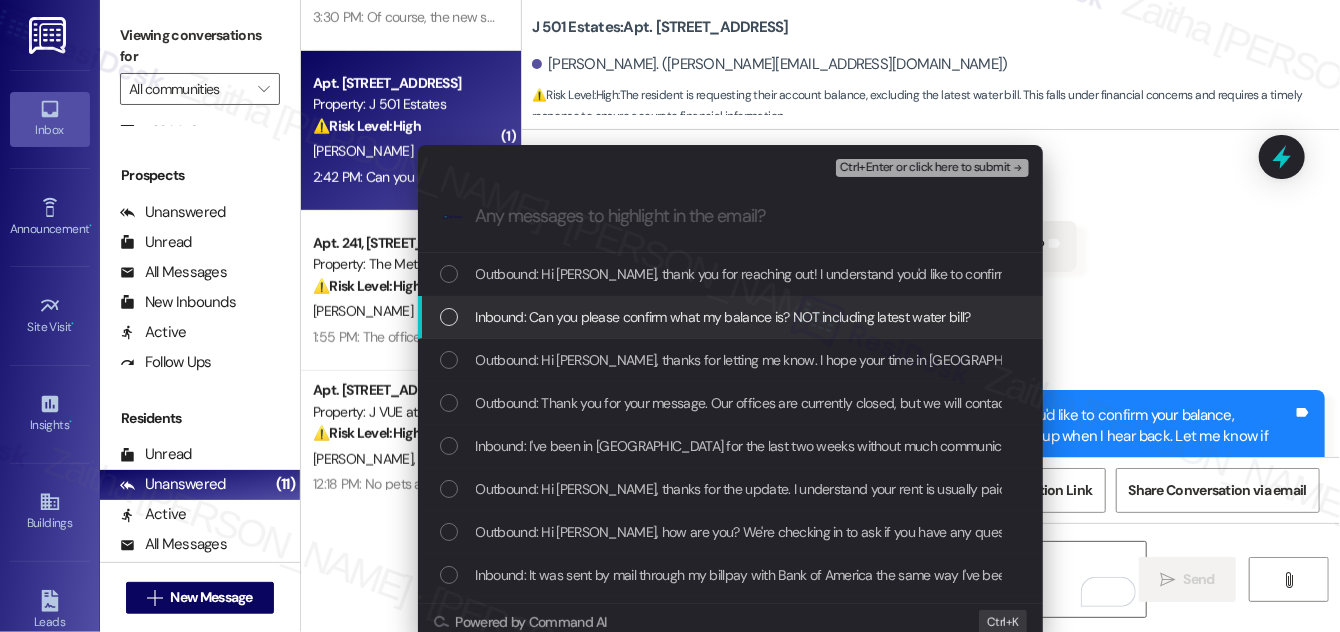 click on "Inbound: Can you please confirm what my balance is? NOT including latest water bill?" at bounding box center [732, 317] 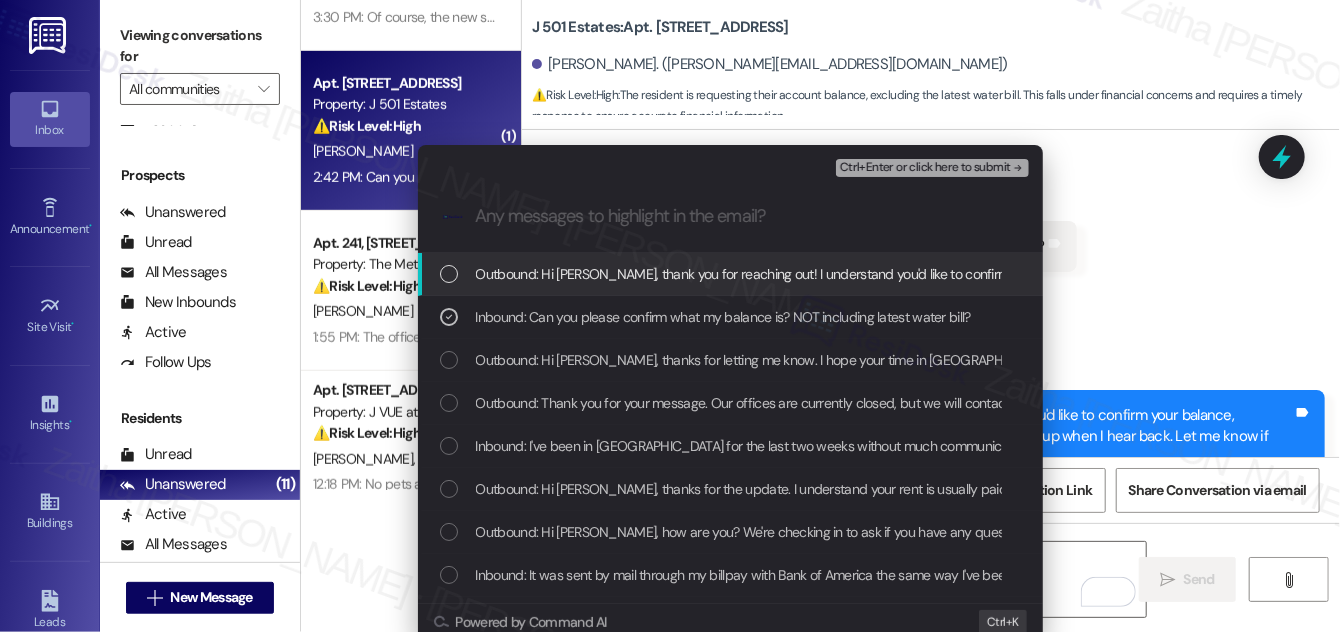 click on "Ctrl+Enter or click here to submit" at bounding box center (925, 168) 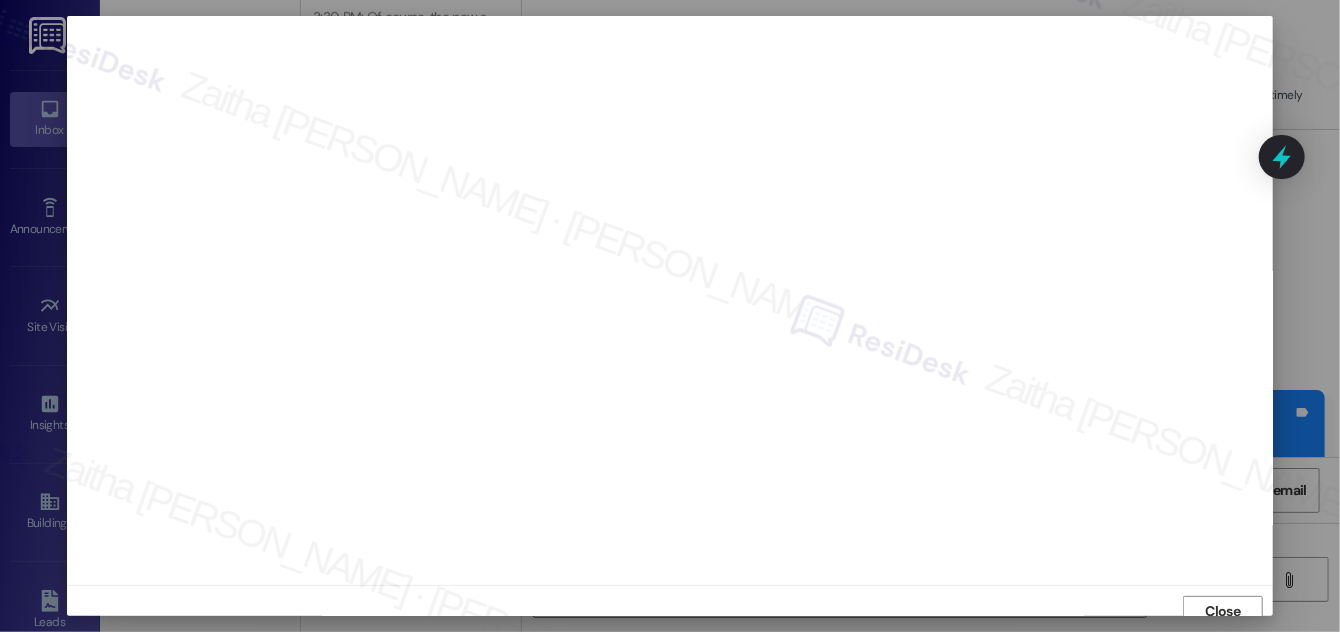 scroll, scrollTop: 11, scrollLeft: 0, axis: vertical 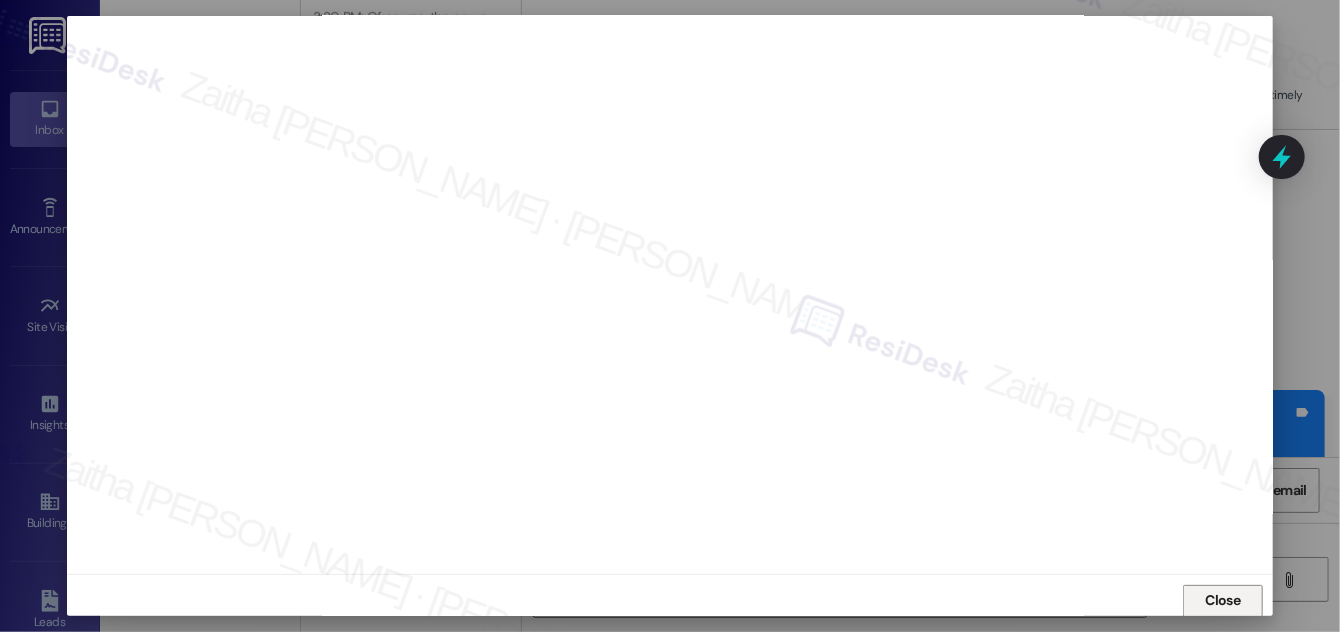 click on "Close" at bounding box center [1223, 600] 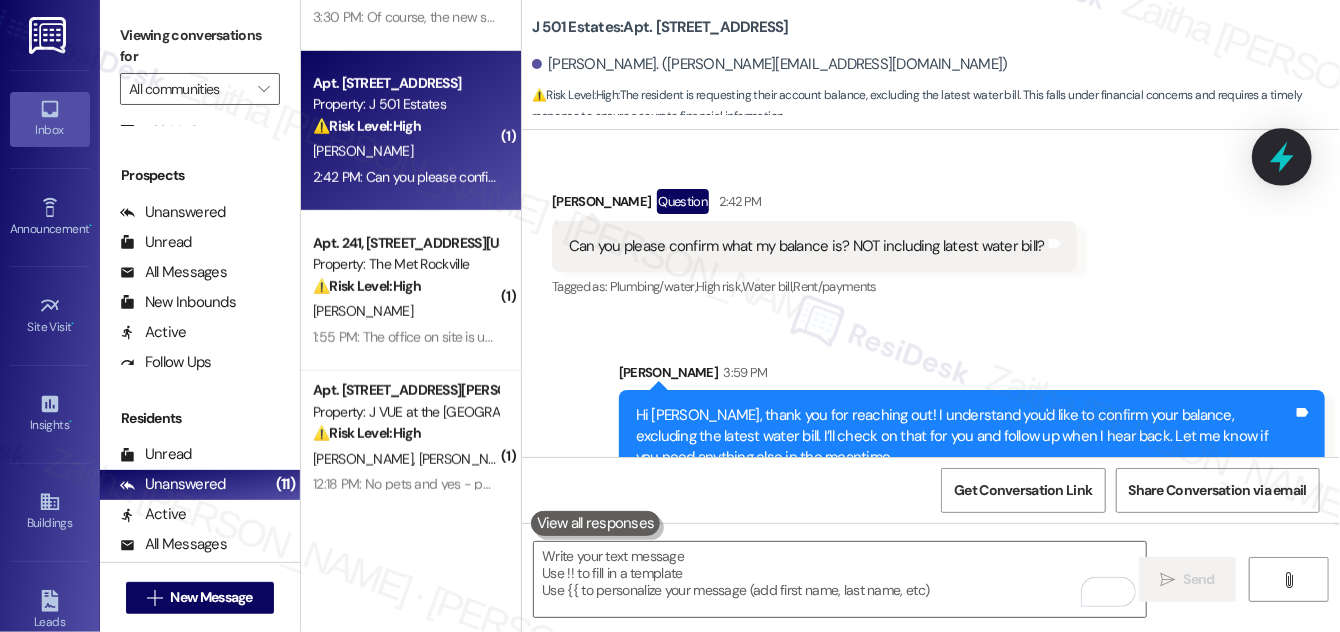 click 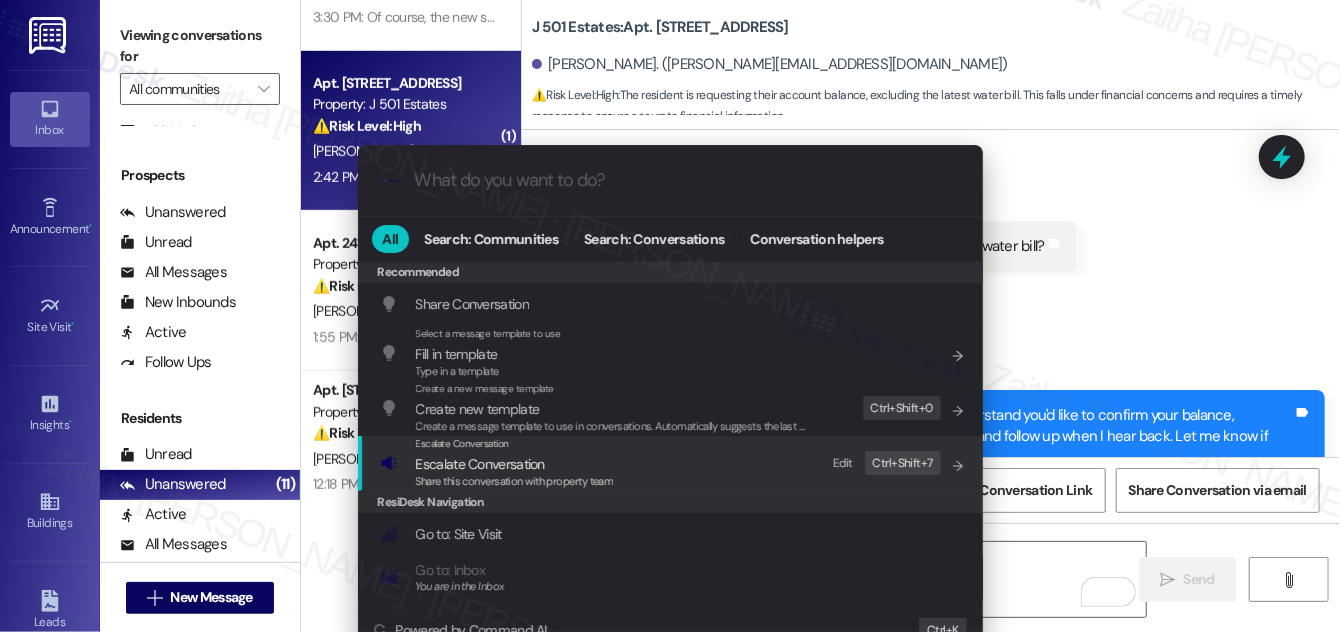 click on "Escalate Conversation" at bounding box center (480, 464) 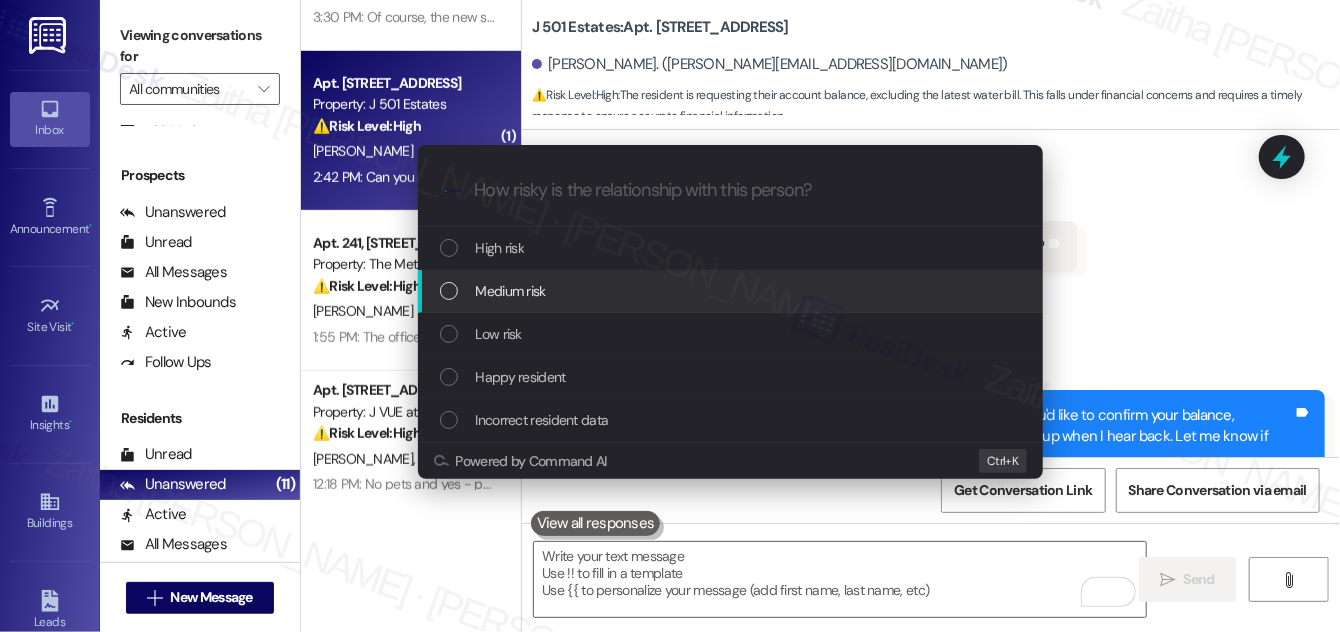 click on "Medium risk" at bounding box center [732, 291] 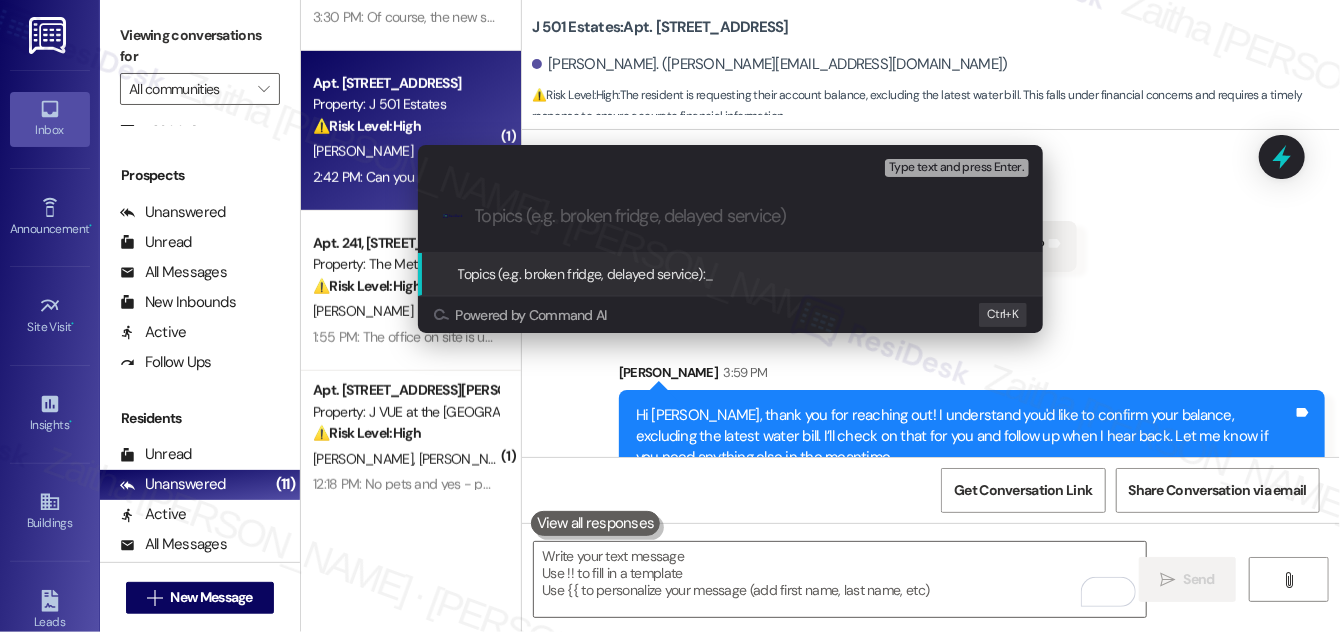 paste on "Balance Inquiry (Excluding Latest Water Bill)" 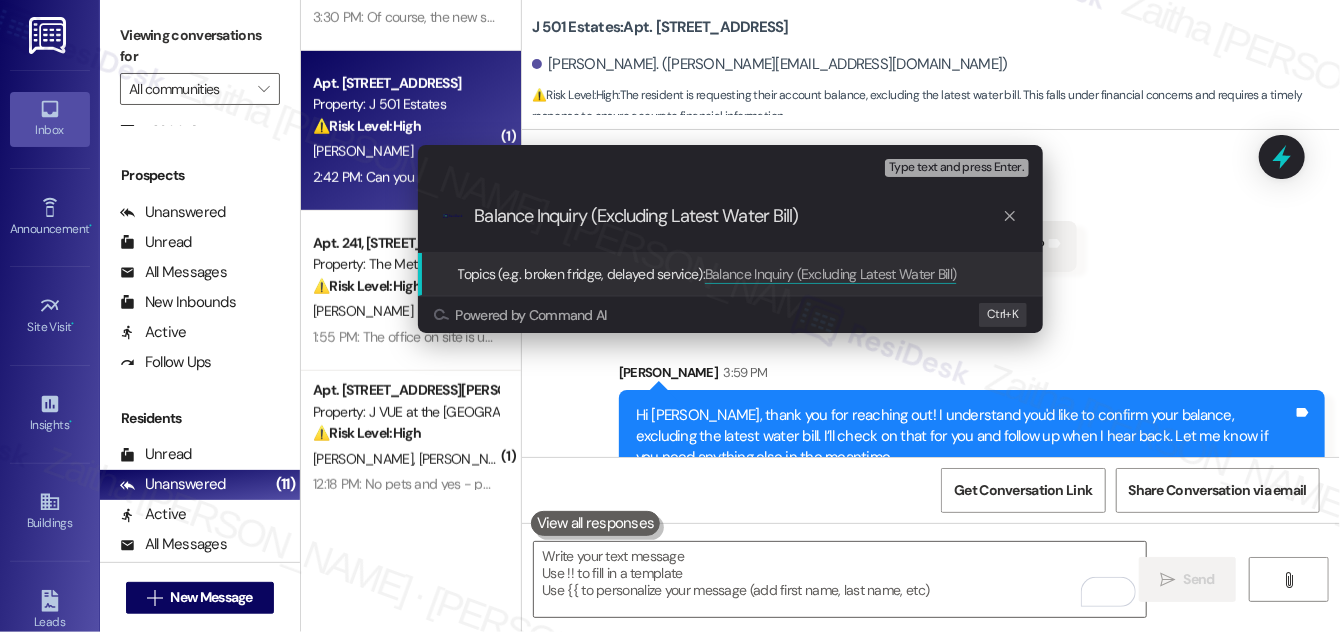 type 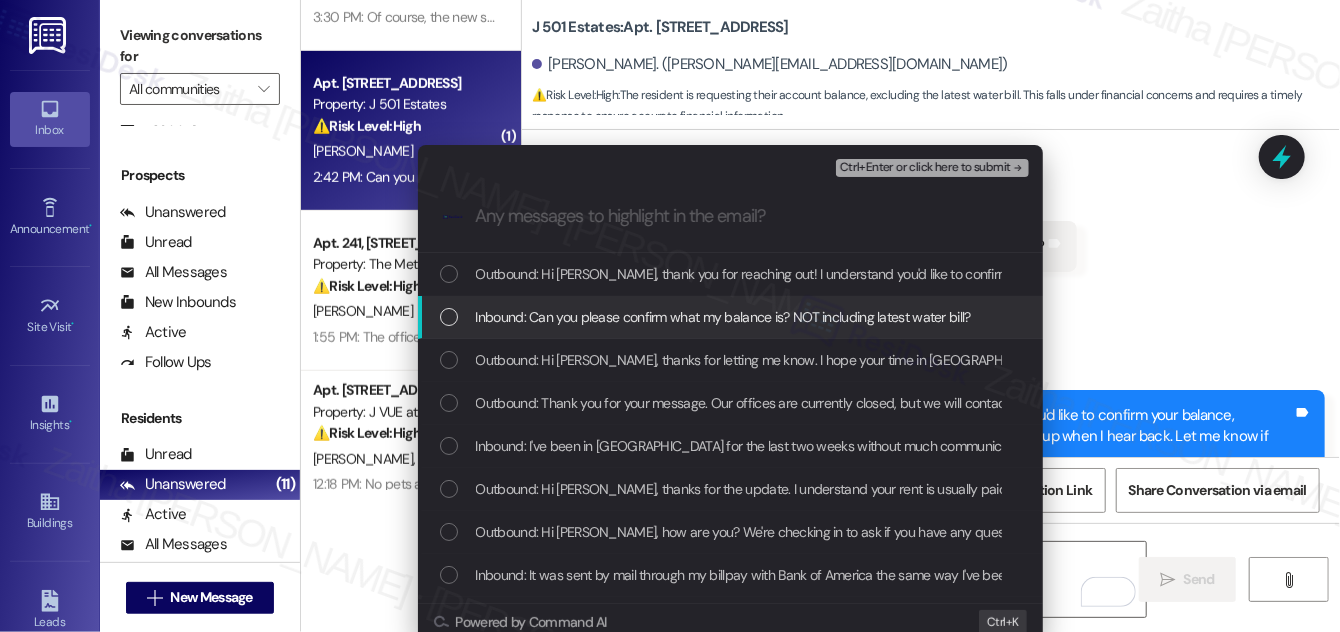 click at bounding box center [449, 317] 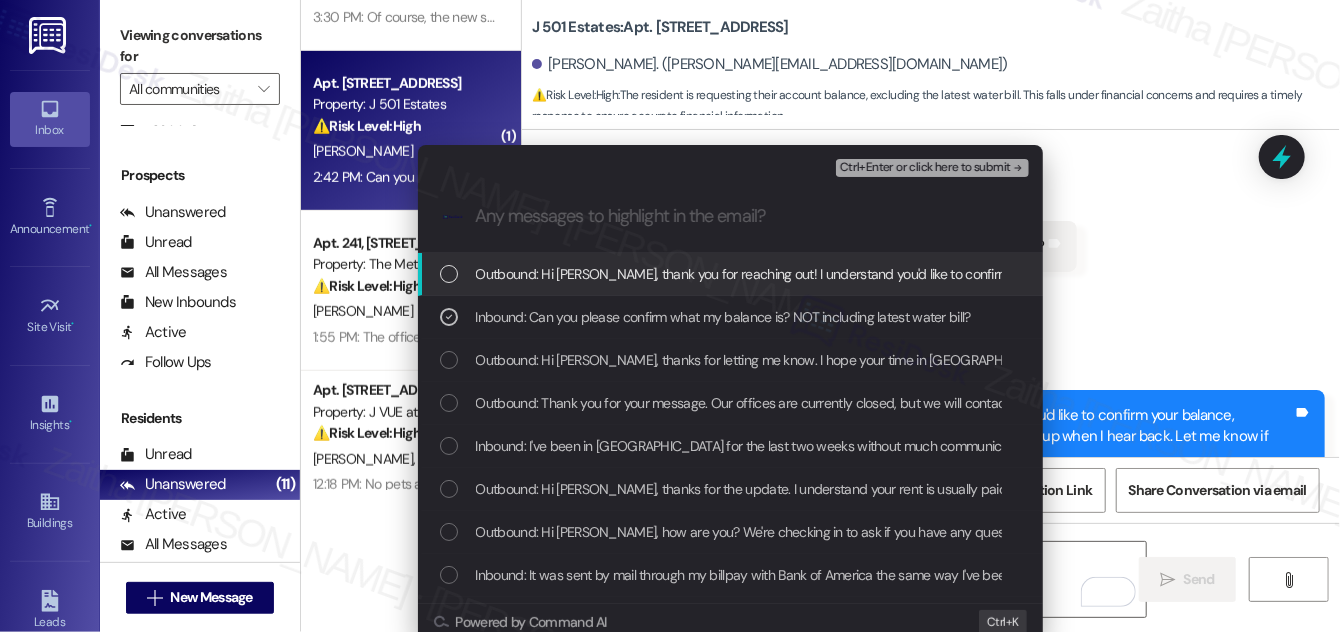 click on "Ctrl+Enter or click here to submit" at bounding box center [925, 168] 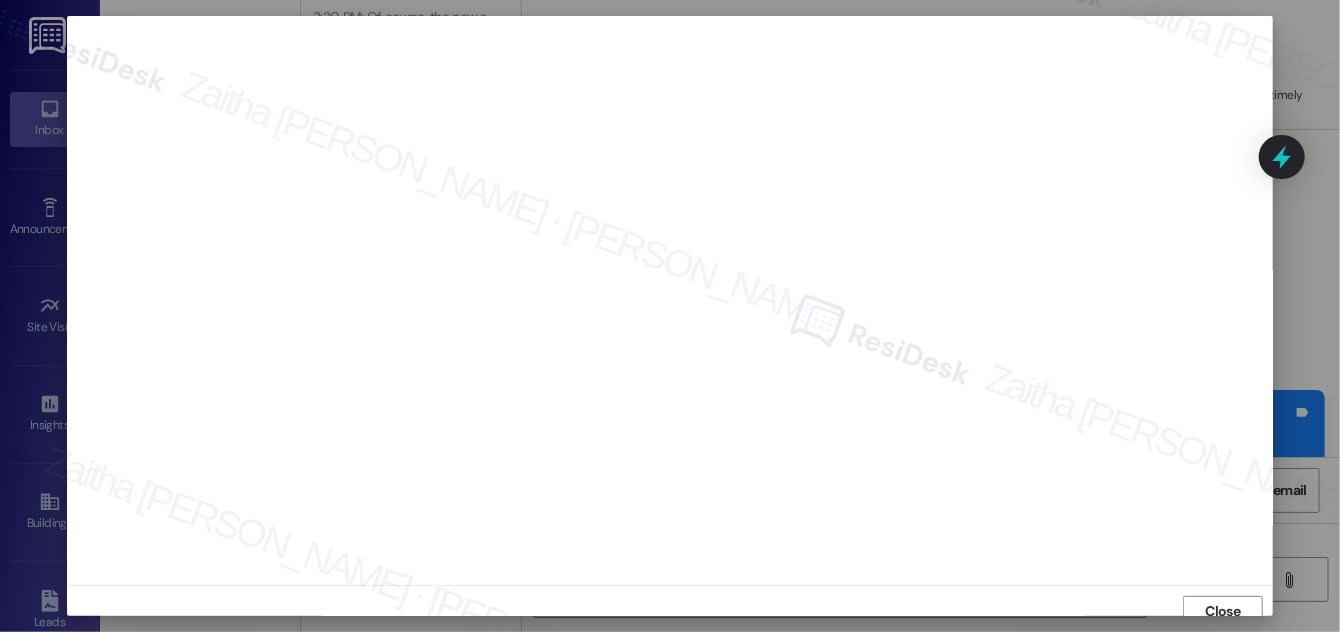 scroll, scrollTop: 11, scrollLeft: 0, axis: vertical 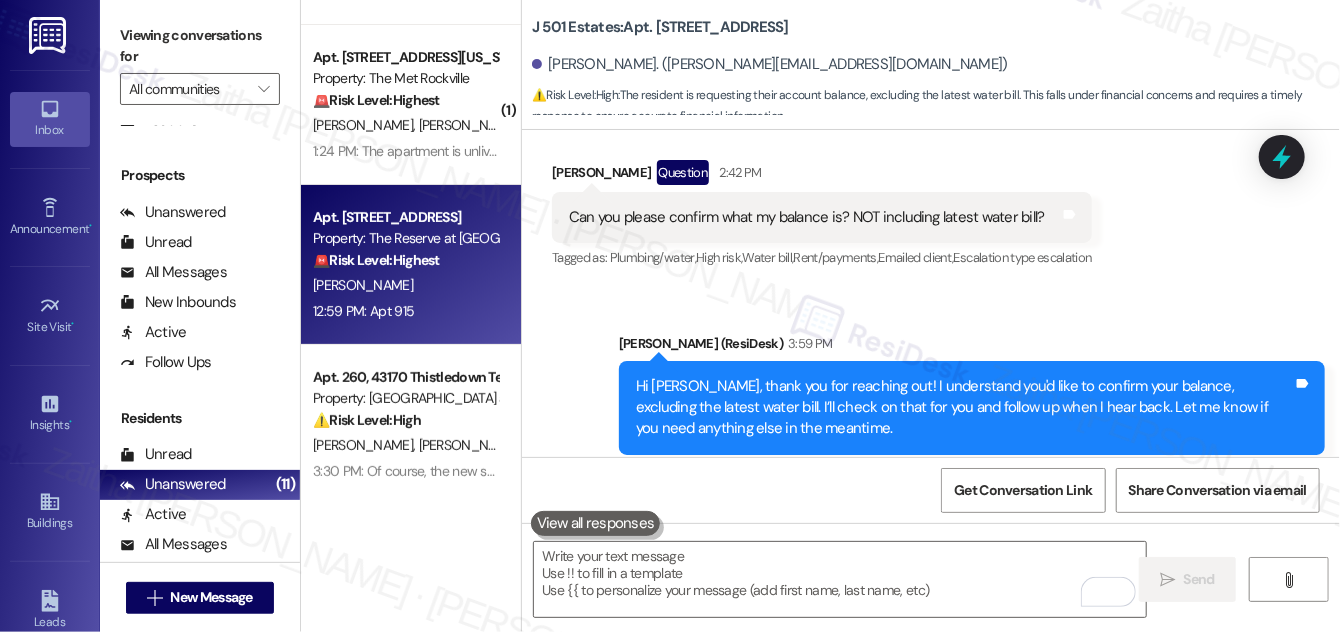 click on "[PERSON_NAME]" at bounding box center [405, 285] 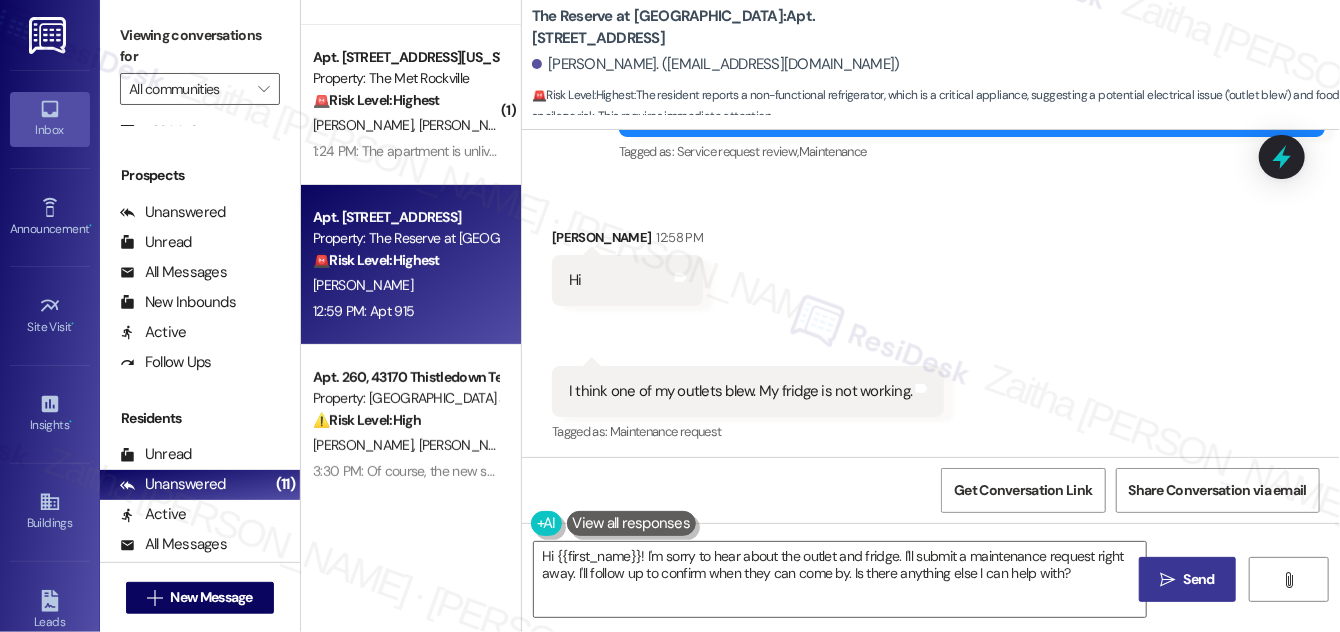 scroll, scrollTop: 2809, scrollLeft: 0, axis: vertical 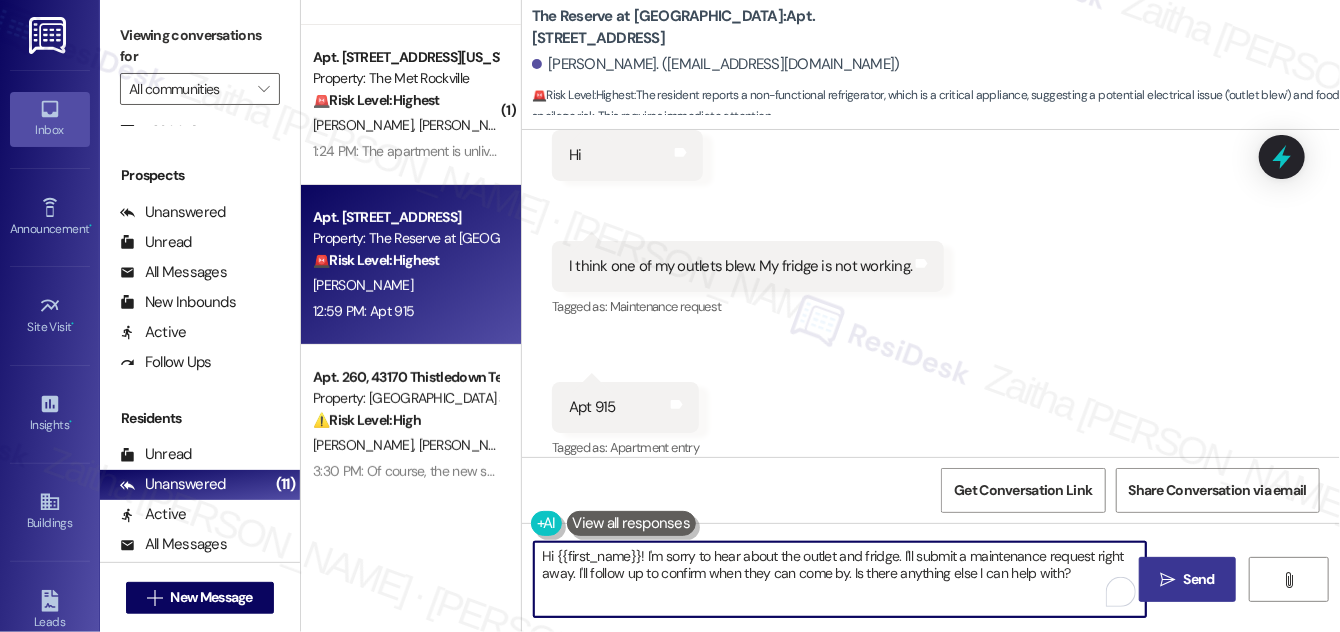 click on "Hi {{first_name}}! I'm sorry to hear about the outlet and fridge. I'll submit a maintenance request right away. I'll follow up to confirm when they can come by. Is there anything else I can help with?" at bounding box center [840, 579] 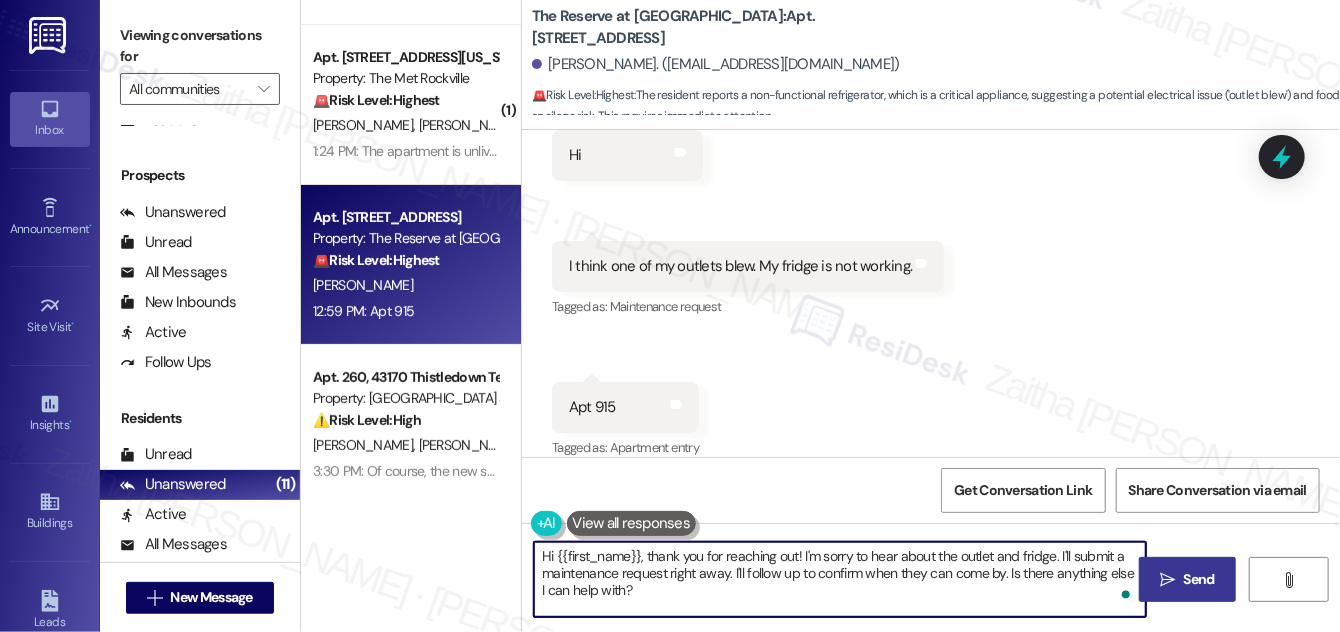 type on "Hi {{first_name}}, thank you for reaching out! I'm sorry to hear about the outlet and fridge. I'll submit a maintenance request right away. I'll follow up to confirm when they can come by. Is there anything else I can help with?" 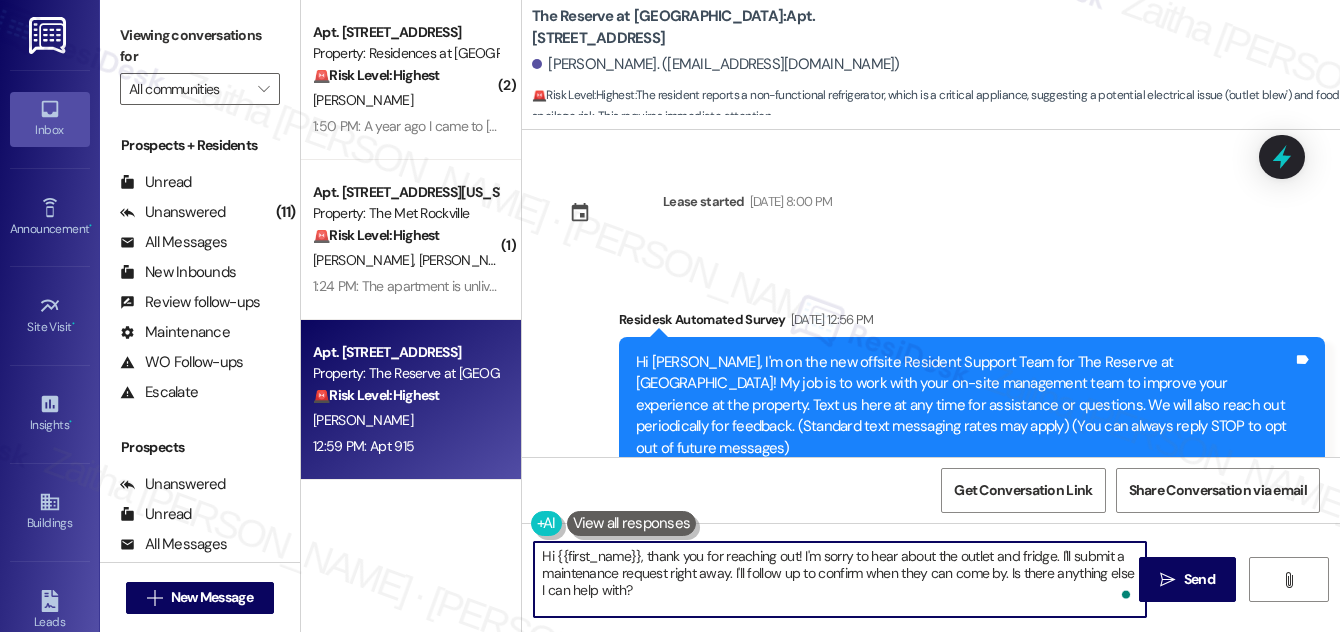scroll, scrollTop: 0, scrollLeft: 0, axis: both 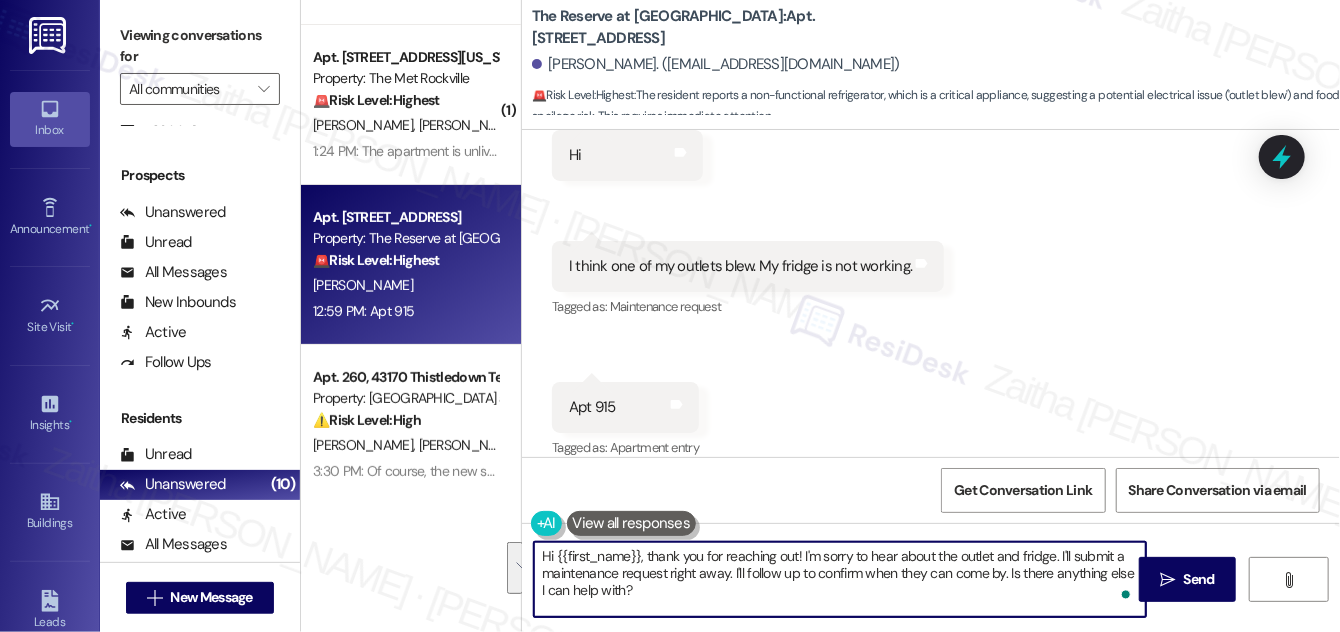 drag, startPoint x: 1059, startPoint y: 556, endPoint x: 1049, endPoint y: 589, distance: 34.48188 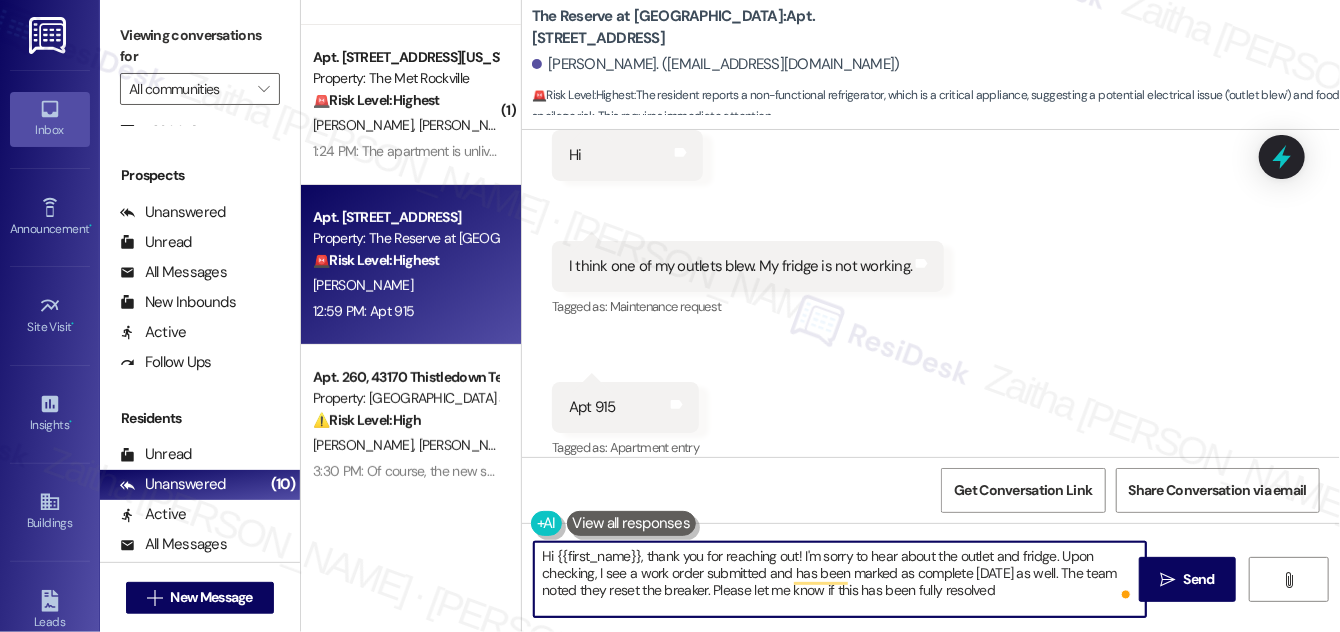 type on "Hi {{first_name}}, thank you for reaching out! I'm sorry to hear about the outlet and fridge. Upon checking, I see a work order submitted and has been marked as complete [DATE] as well. The team noted they reset the breaker. Please let me know if this has been fully resolved." 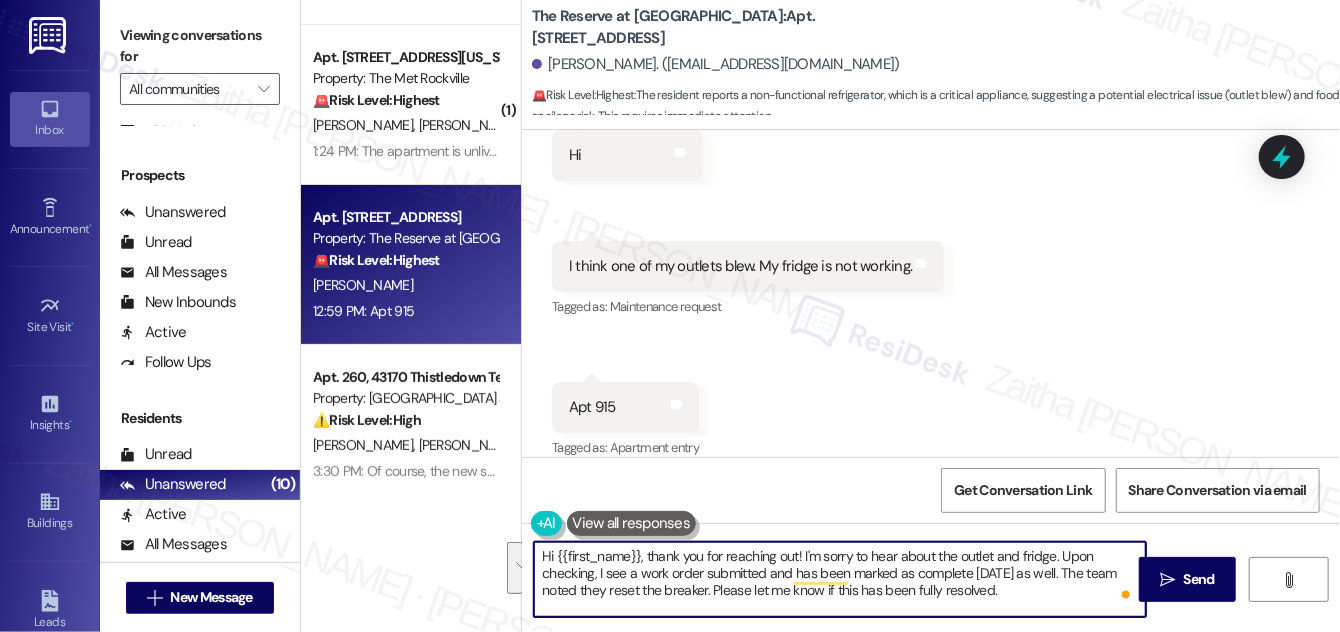 drag, startPoint x: 542, startPoint y: 554, endPoint x: 1015, endPoint y: 593, distance: 474.6051 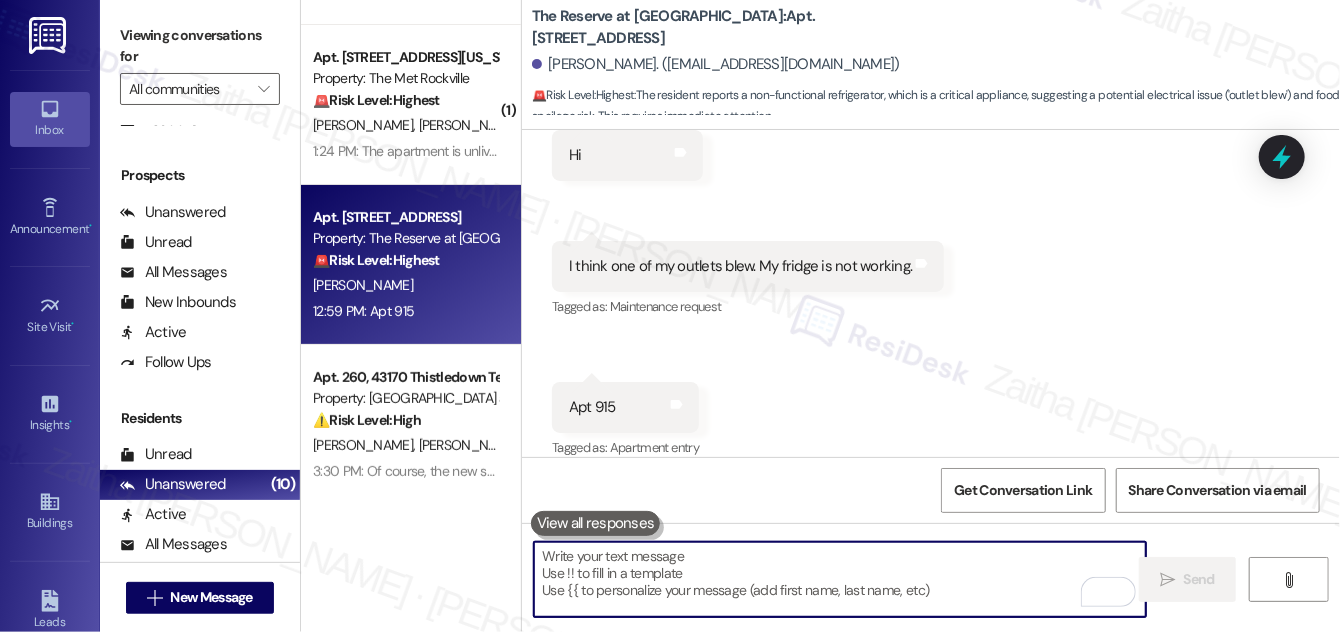 paste on "Hi {{first_name}}, thank you for reaching out. I'm sorry to hear about the outlet and fridge. Upon checking, I see a work order was submitted and marked as complete [DATE]. The team noted that they reset the breaker. Please let me know if the issue has been fully resolved on your end." 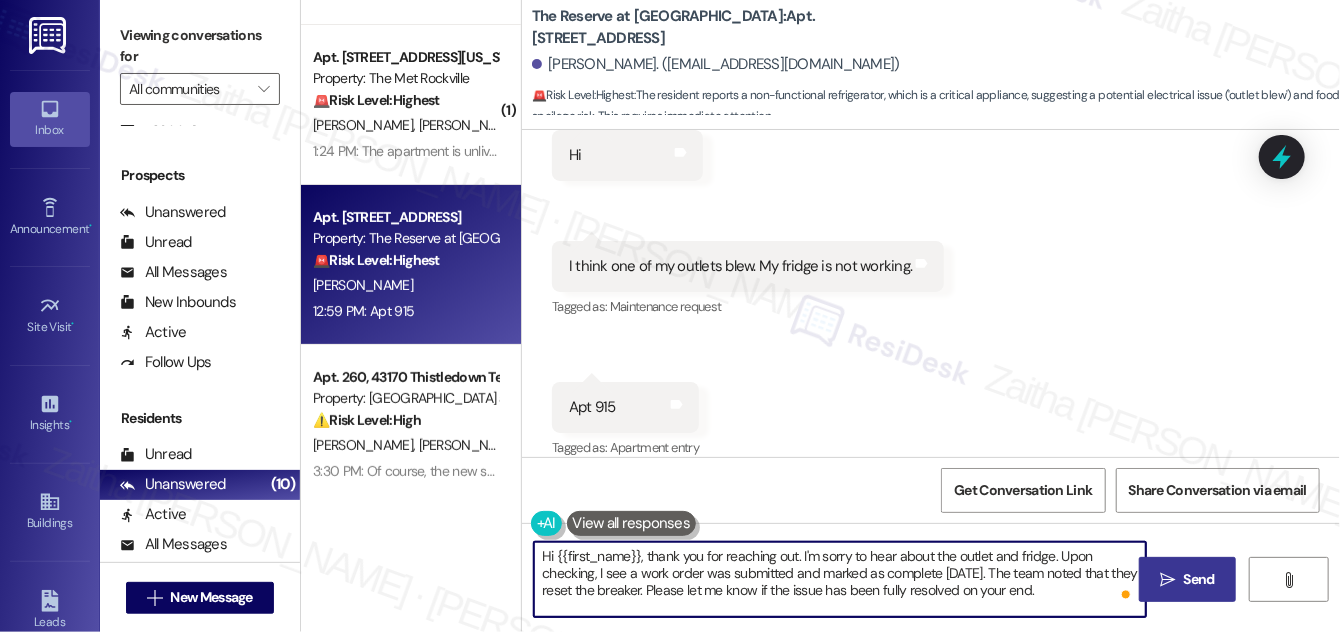 type on "Hi {{first_name}}, thank you for reaching out. I'm sorry to hear about the outlet and fridge. Upon checking, I see a work order was submitted and marked as complete [DATE]. The team noted that they reset the breaker. Please let me know if the issue has been fully resolved on your end." 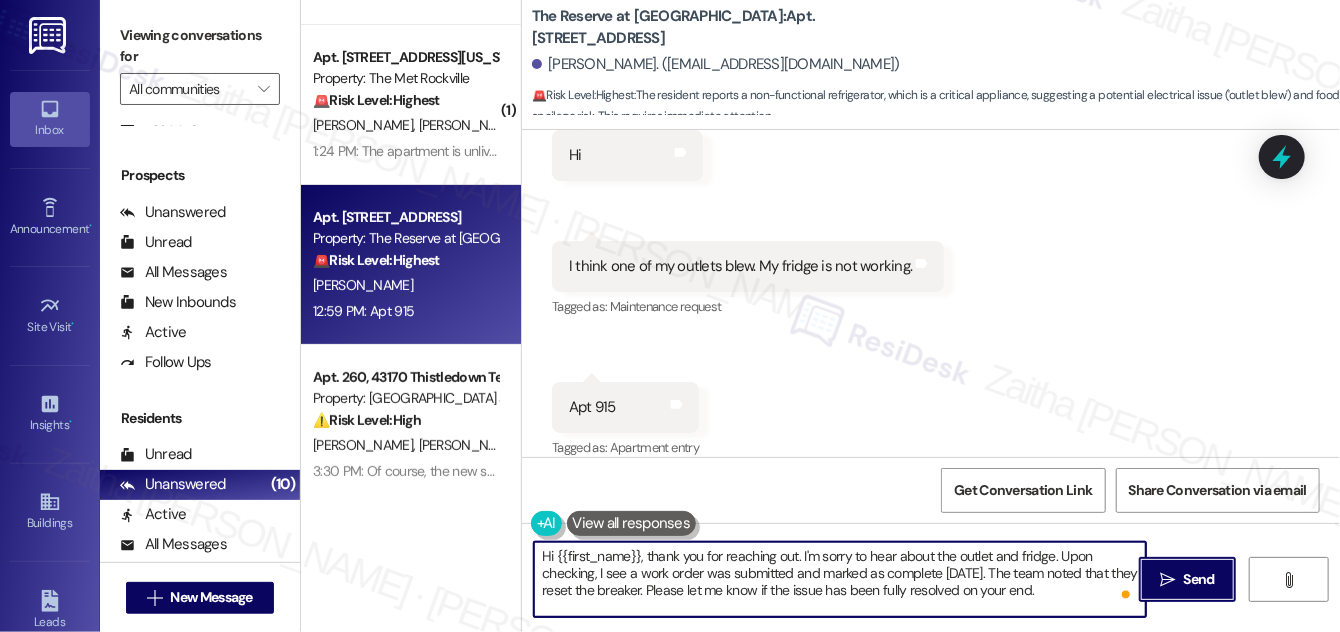 drag, startPoint x: 1194, startPoint y: 581, endPoint x: 1175, endPoint y: 530, distance: 54.42426 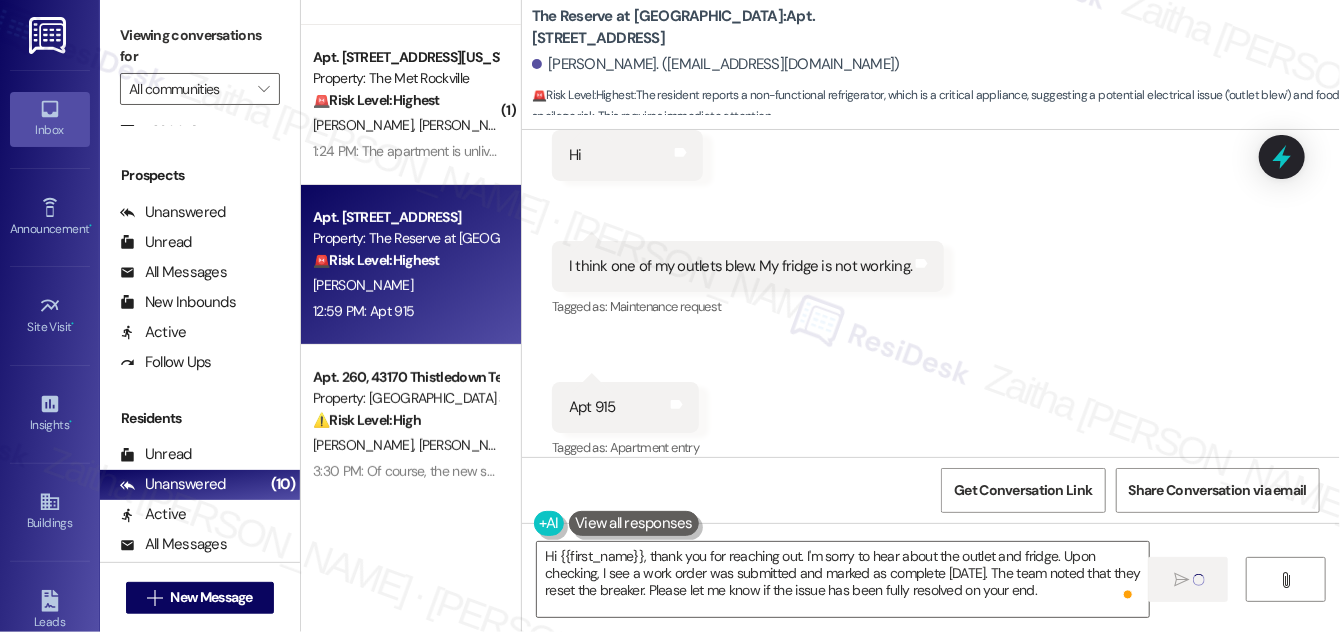 scroll, scrollTop: 2808, scrollLeft: 0, axis: vertical 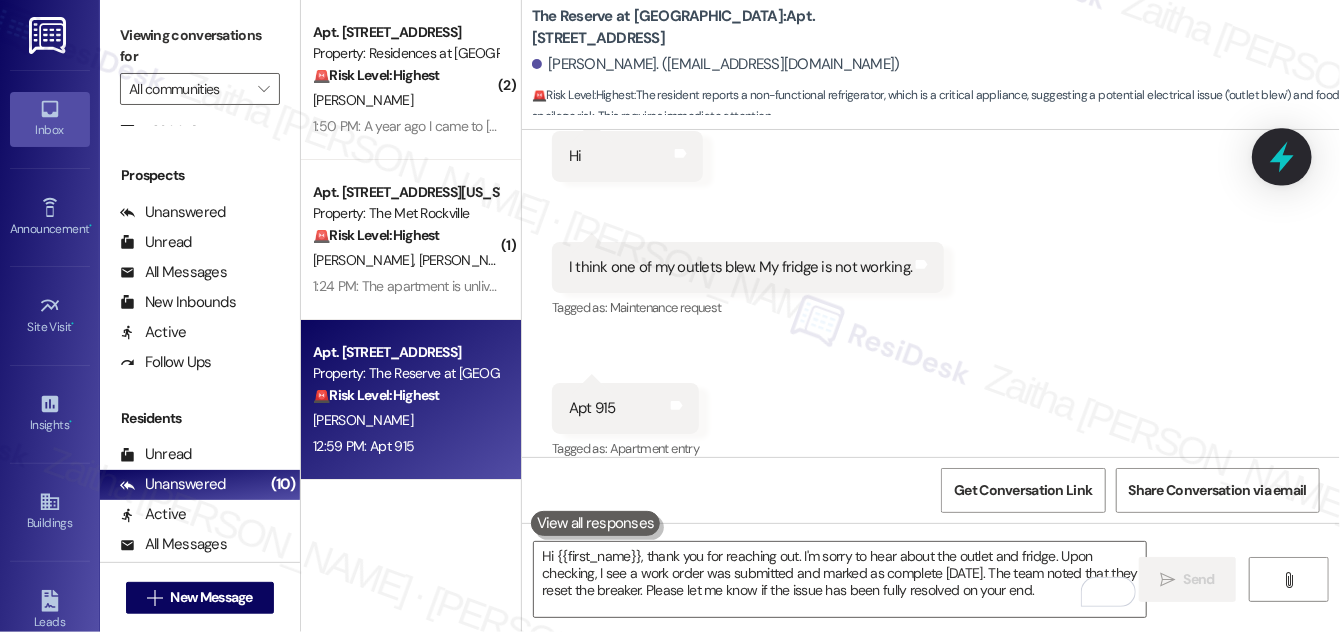 click 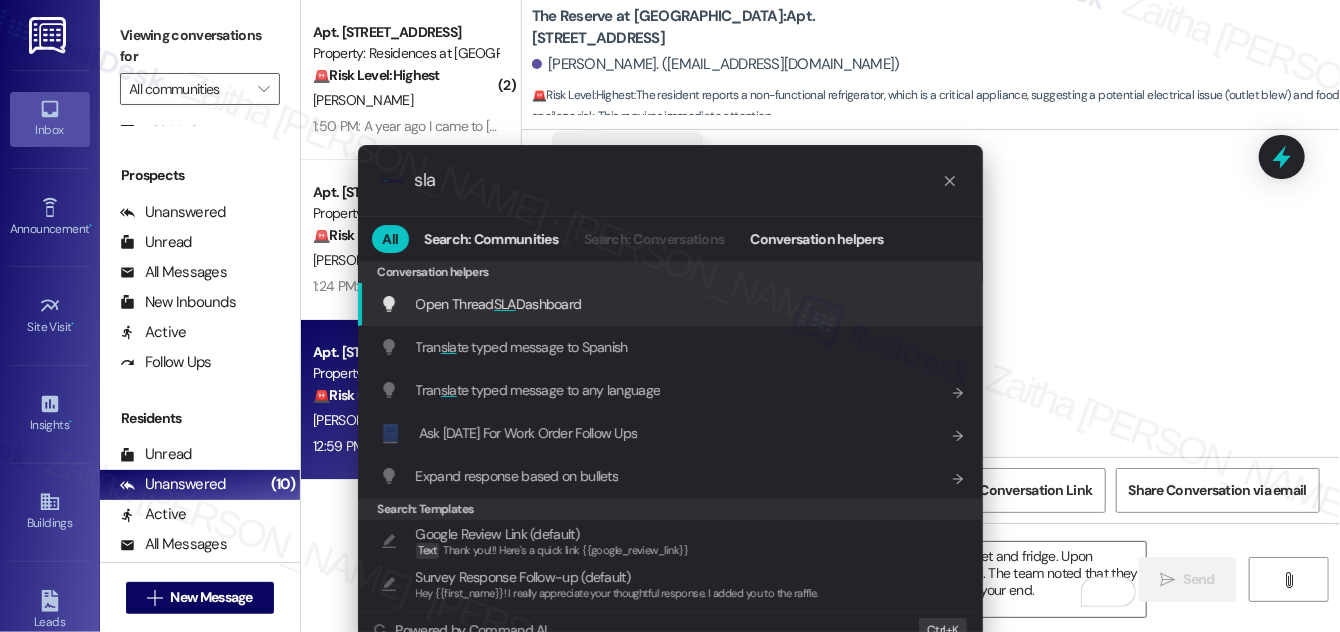 type on "sla" 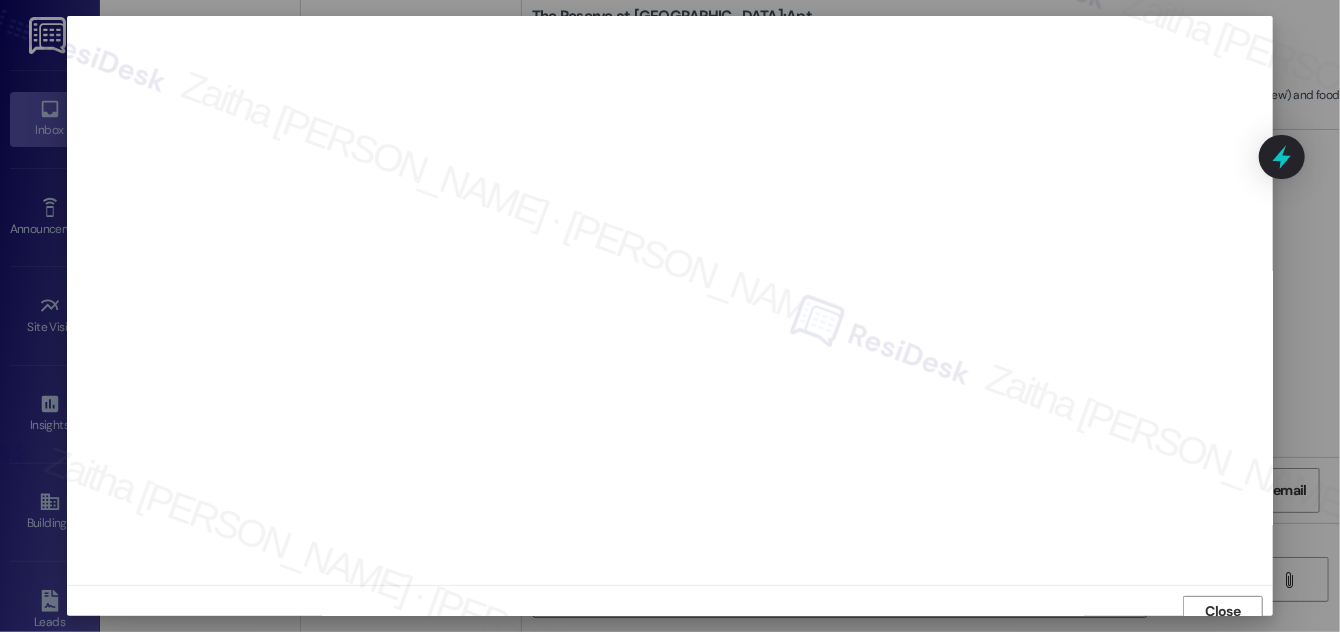scroll, scrollTop: 11, scrollLeft: 0, axis: vertical 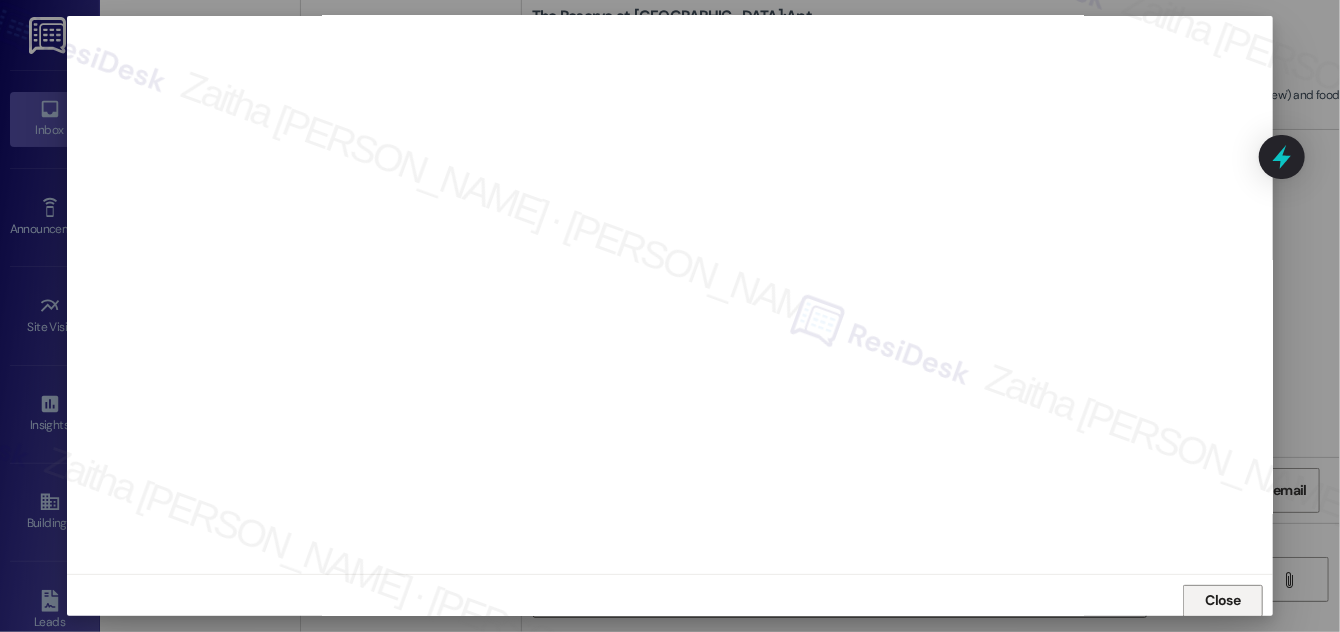 click on "Close" at bounding box center (1223, 600) 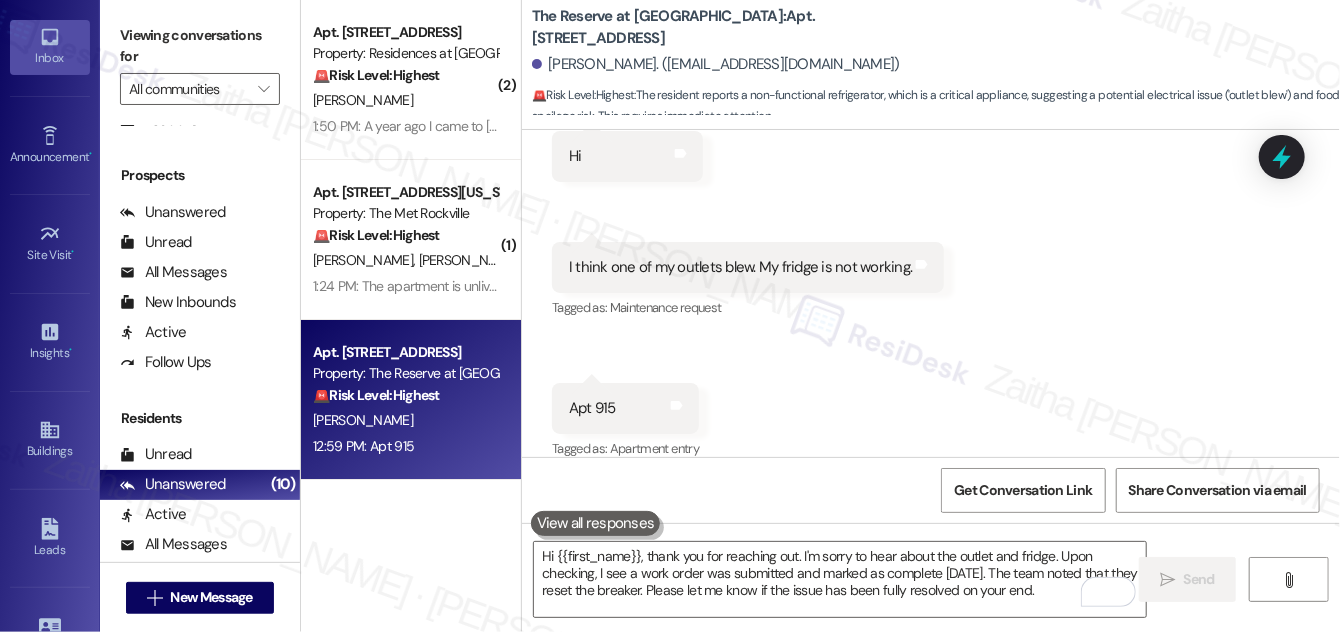 scroll, scrollTop: 412, scrollLeft: 0, axis: vertical 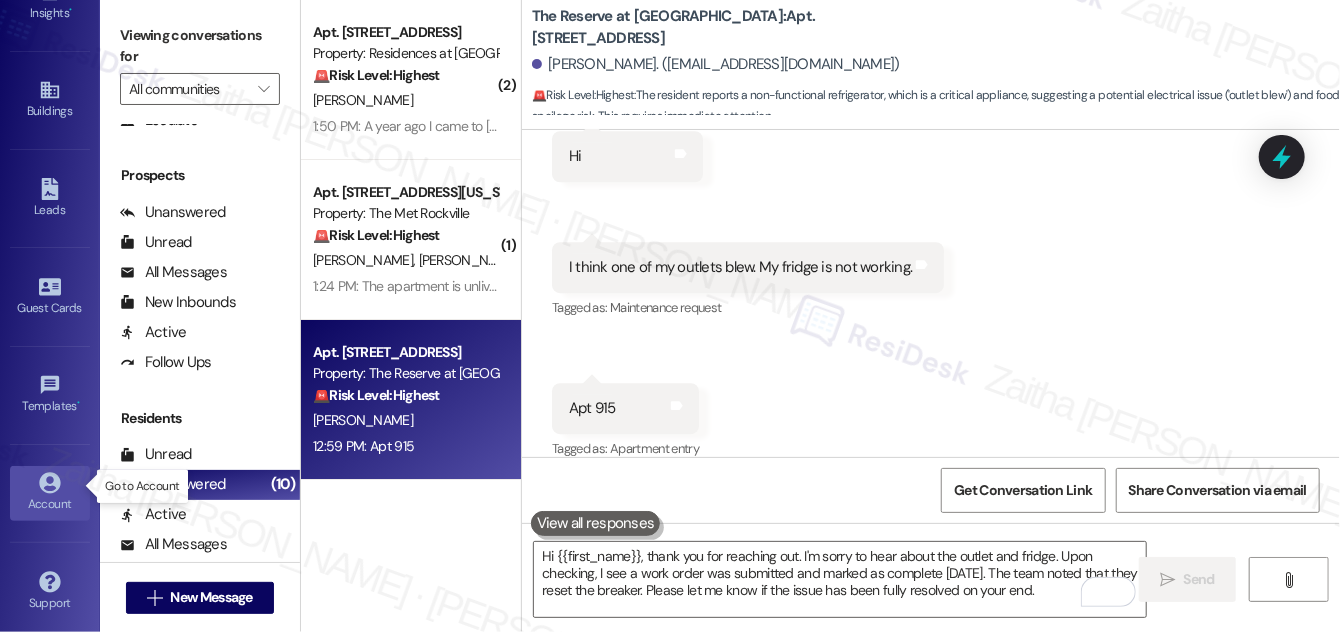 click on "Account" at bounding box center [50, 504] 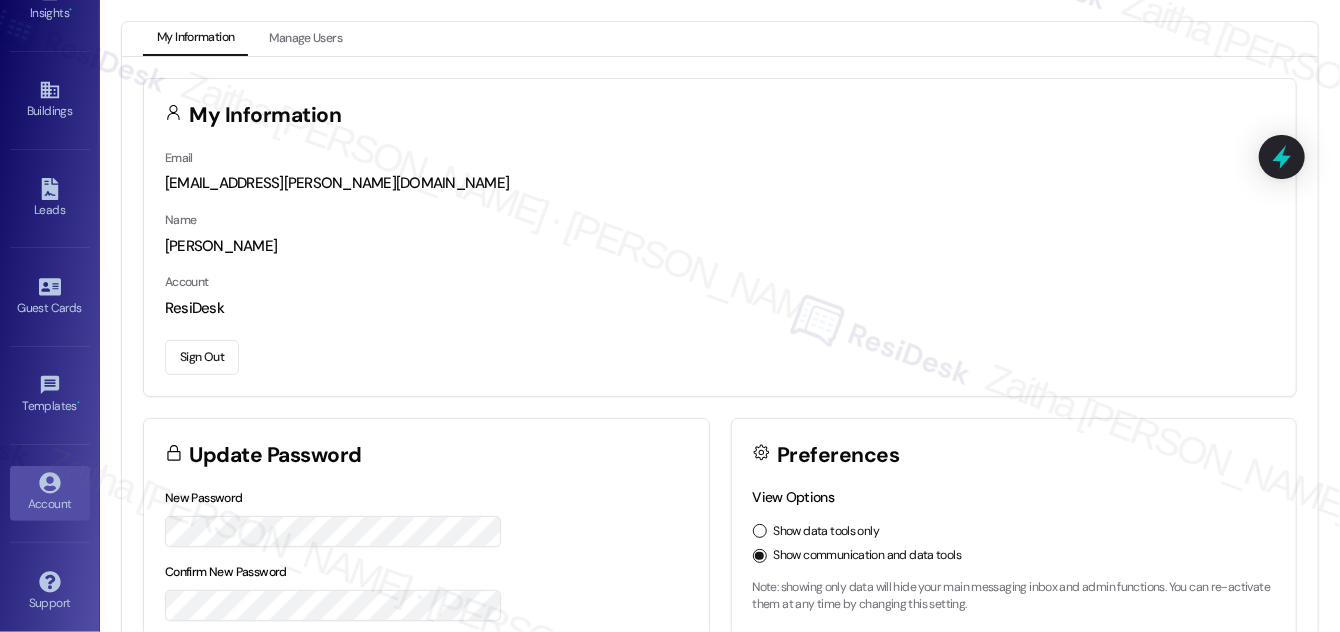 click on "Sign Out" at bounding box center [202, 357] 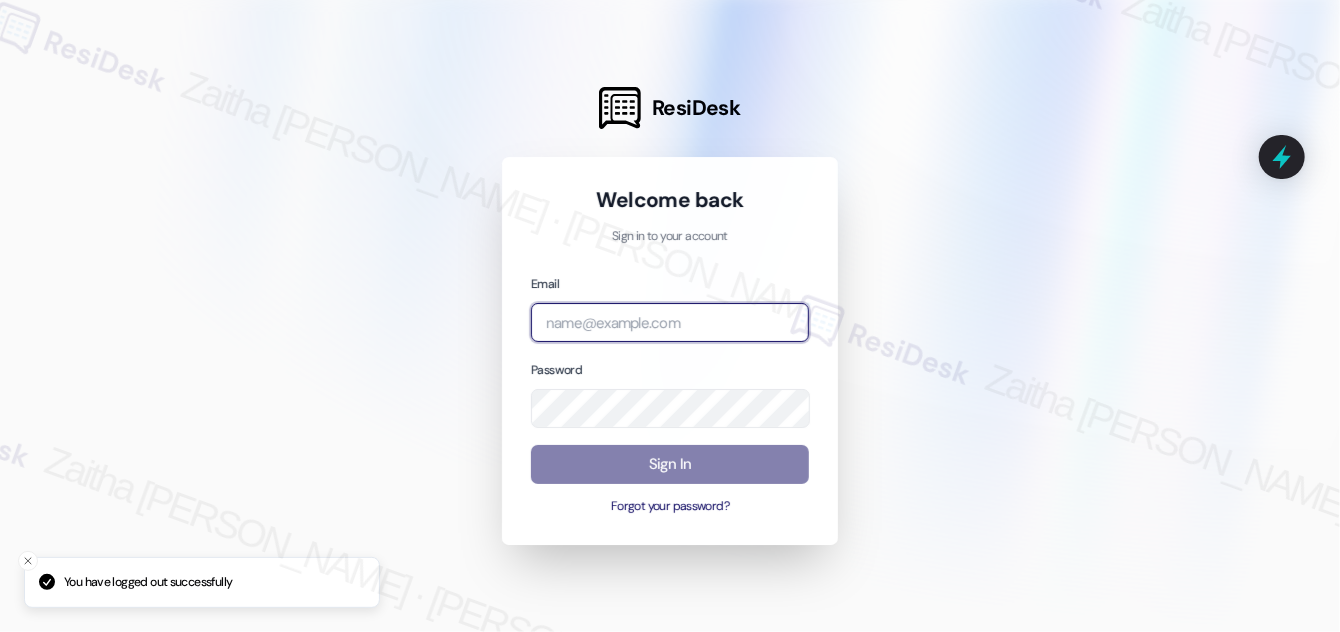 click at bounding box center [670, 322] 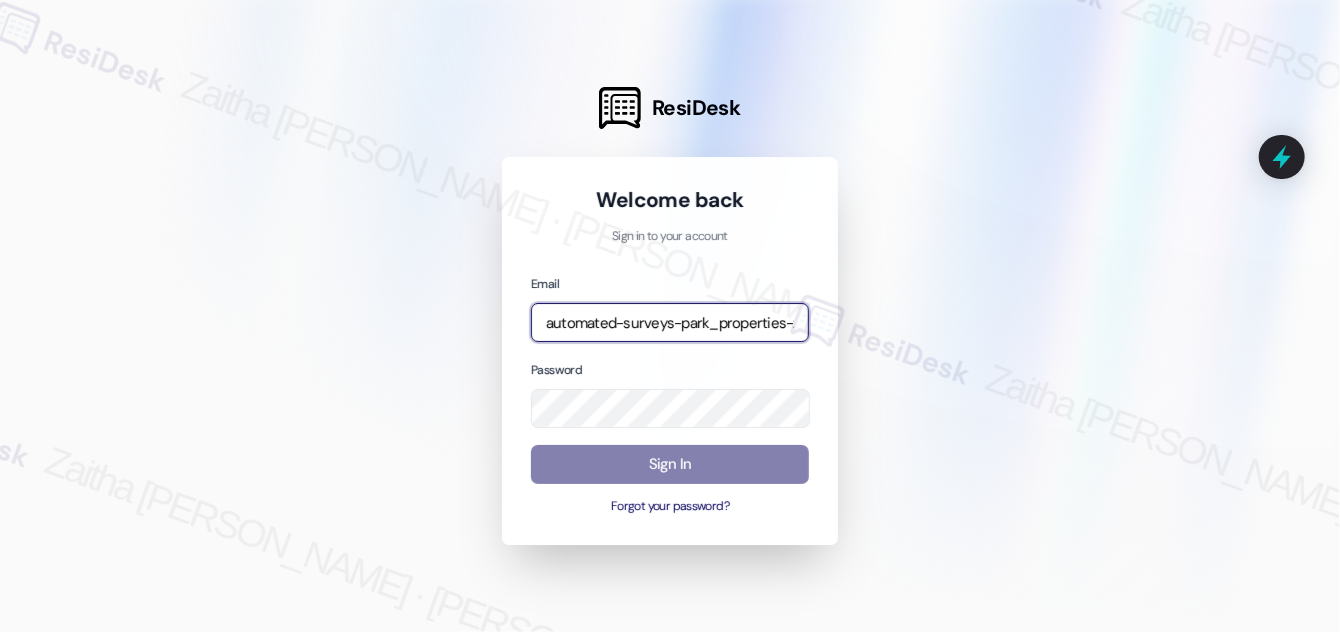 type on "automated-surveys-park_properties-zaitha.mae.[PERSON_NAME]@park_[DOMAIN_NAME]" 